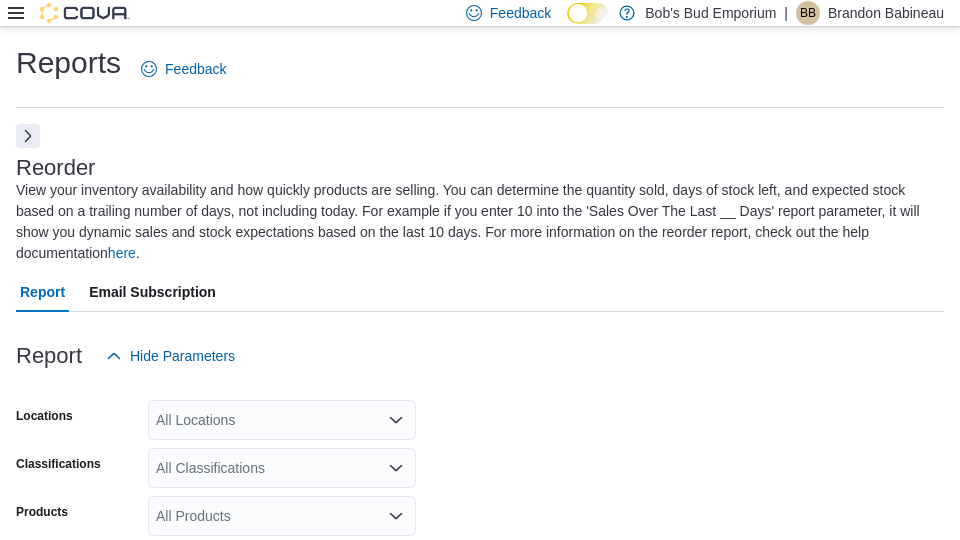 scroll, scrollTop: 825, scrollLeft: 0, axis: vertical 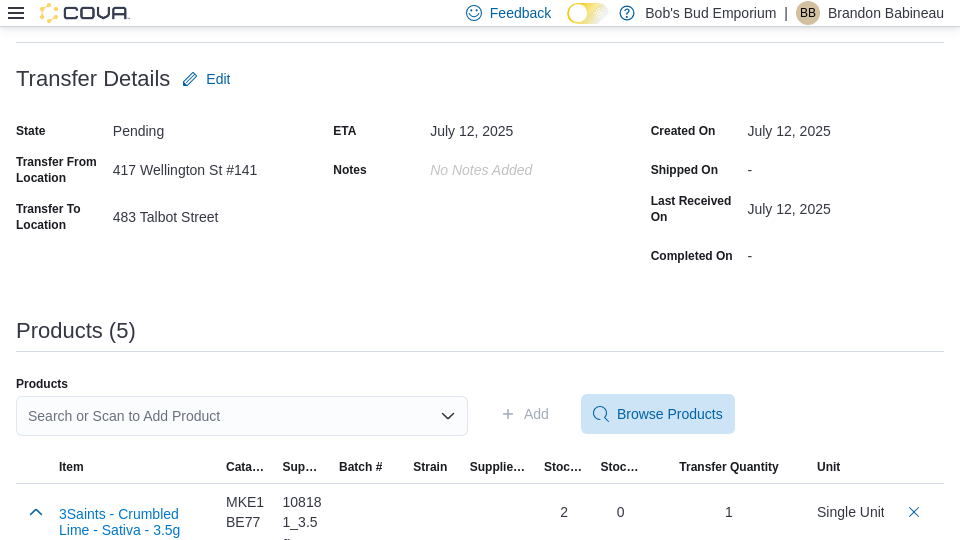 click on "Search or Scan to Add Product" at bounding box center (242, 416) 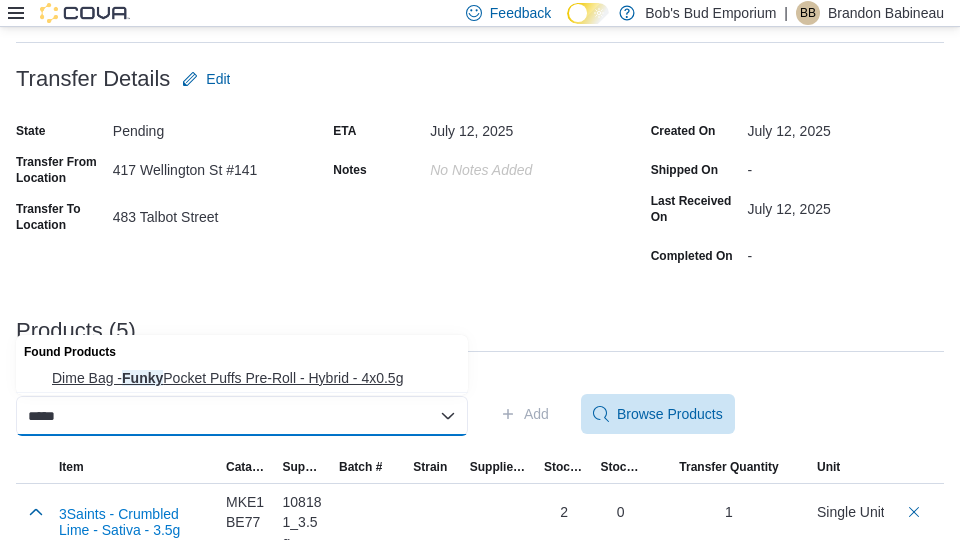 type on "*****" 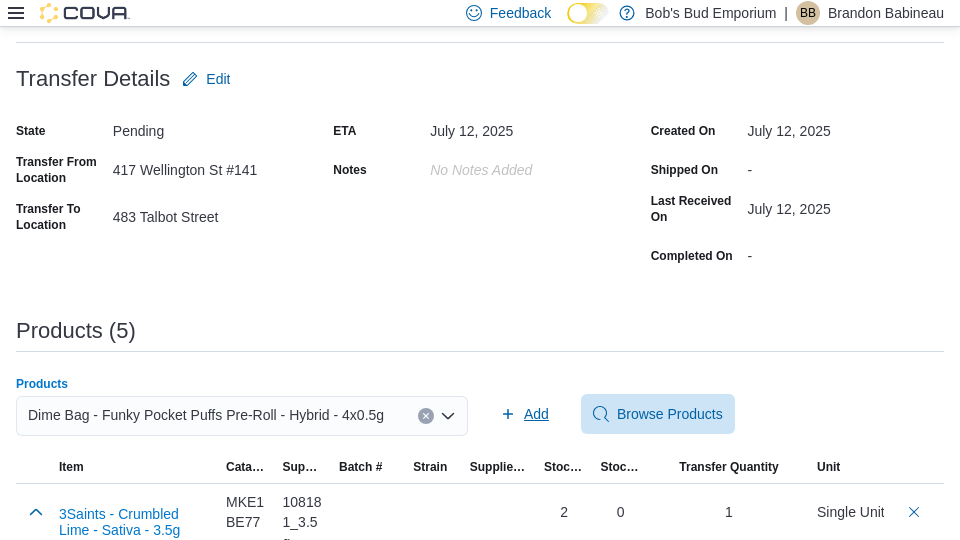 click on "Add" at bounding box center (536, 414) 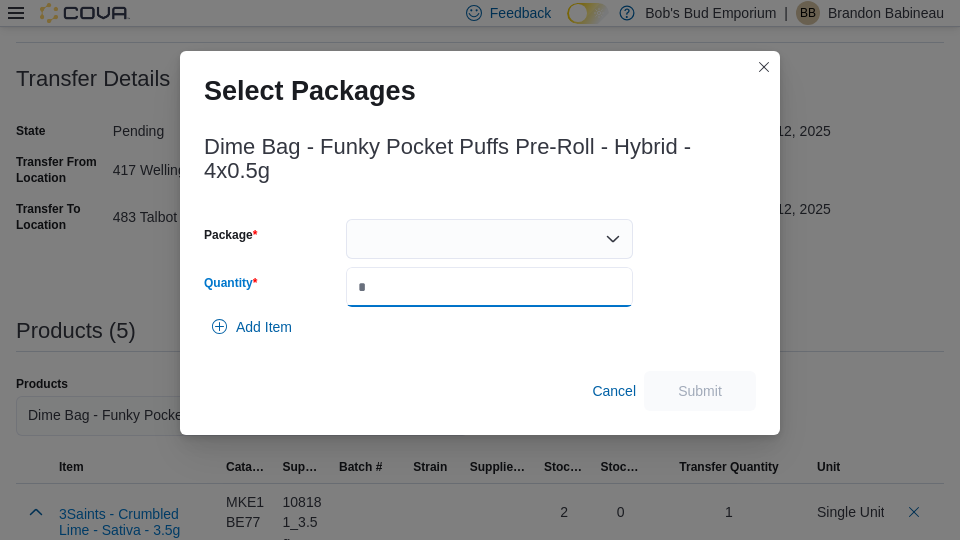 click on "Quantity" at bounding box center (489, 287) 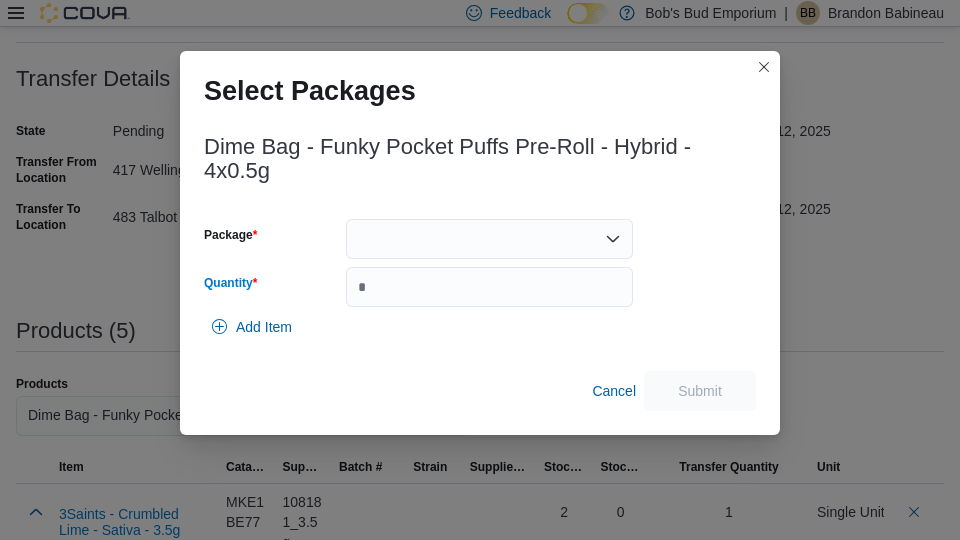 click at bounding box center [489, 239] 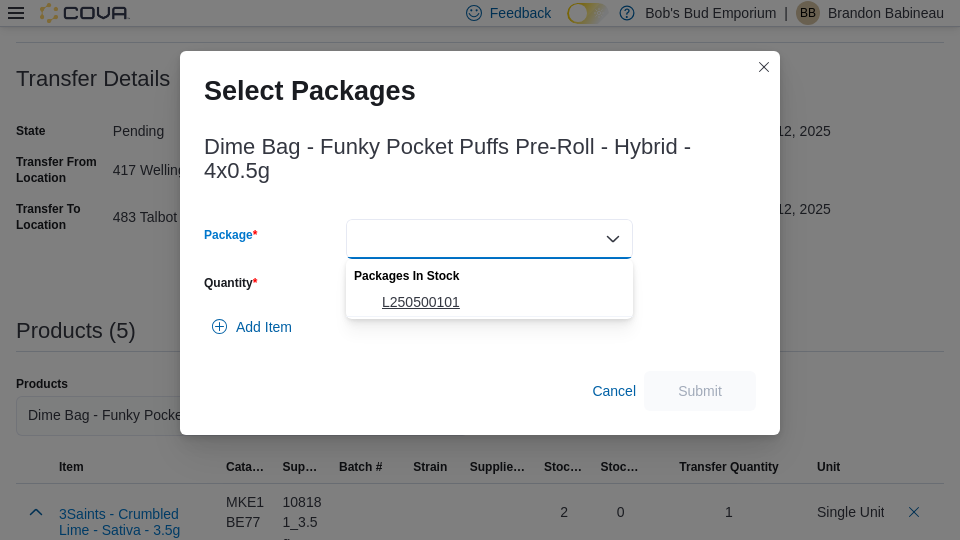 click on "L250500101" at bounding box center (501, 302) 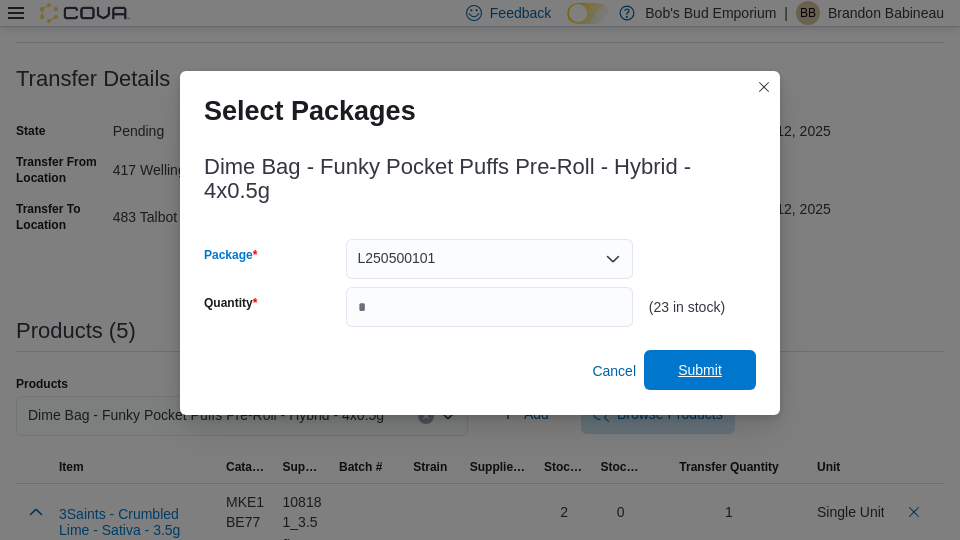 click on "Submit" at bounding box center [700, 370] 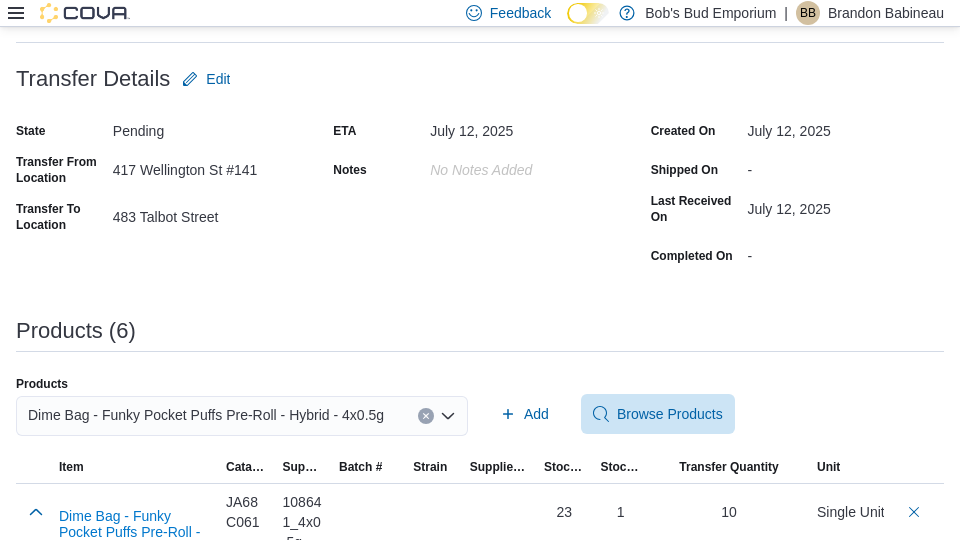 click on "Dime Bag - Funky Pocket Puffs Pre-Roll - Hybrid - 4x0.5g" at bounding box center (206, 415) 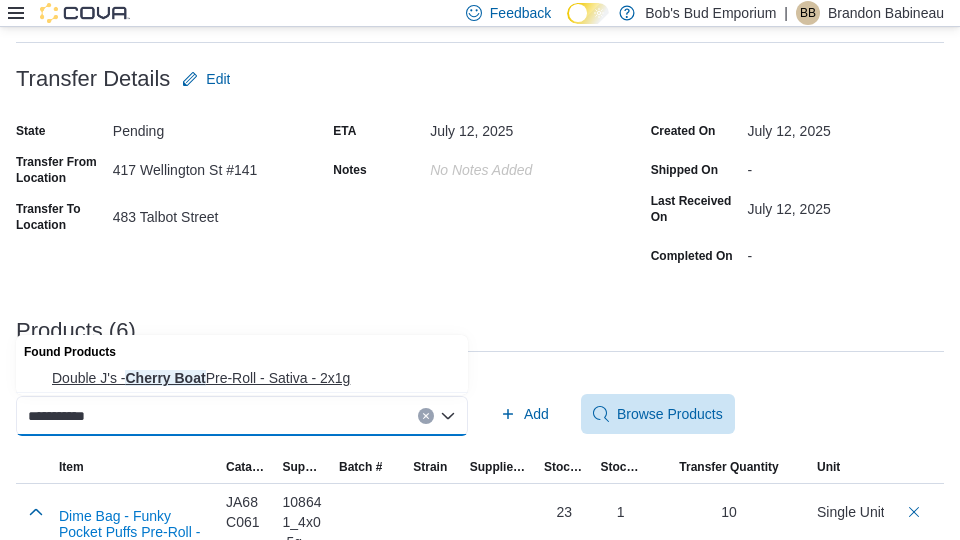 type on "**********" 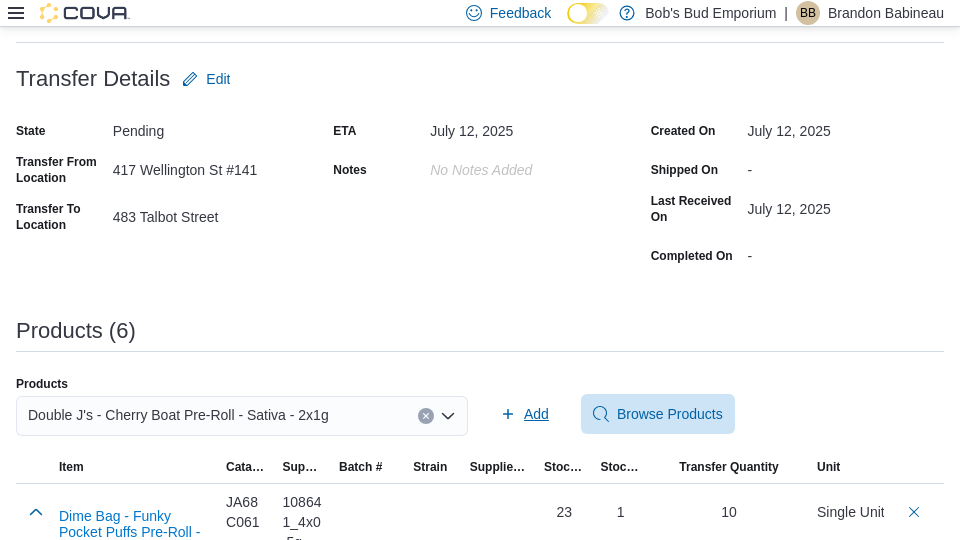 click on "Add" at bounding box center [536, 414] 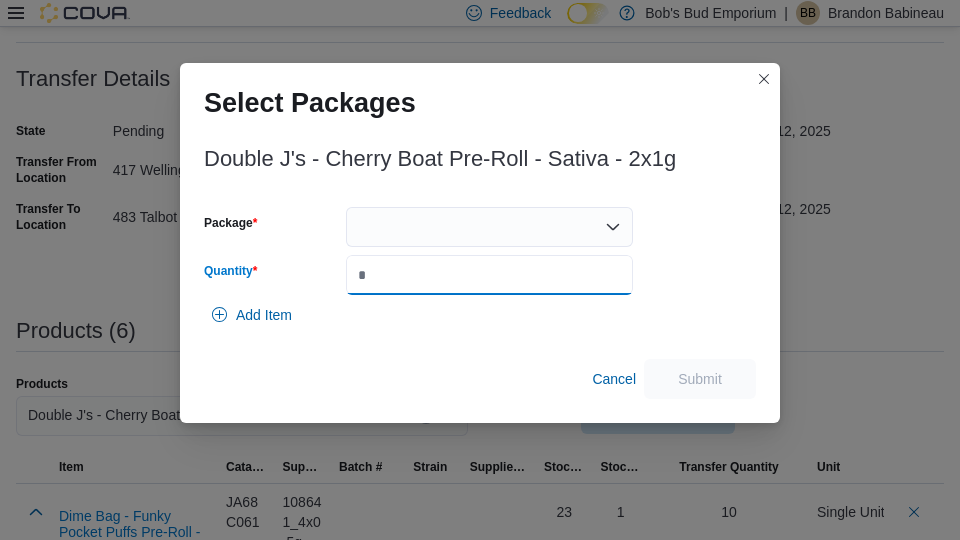 click on "Quantity" at bounding box center [489, 275] 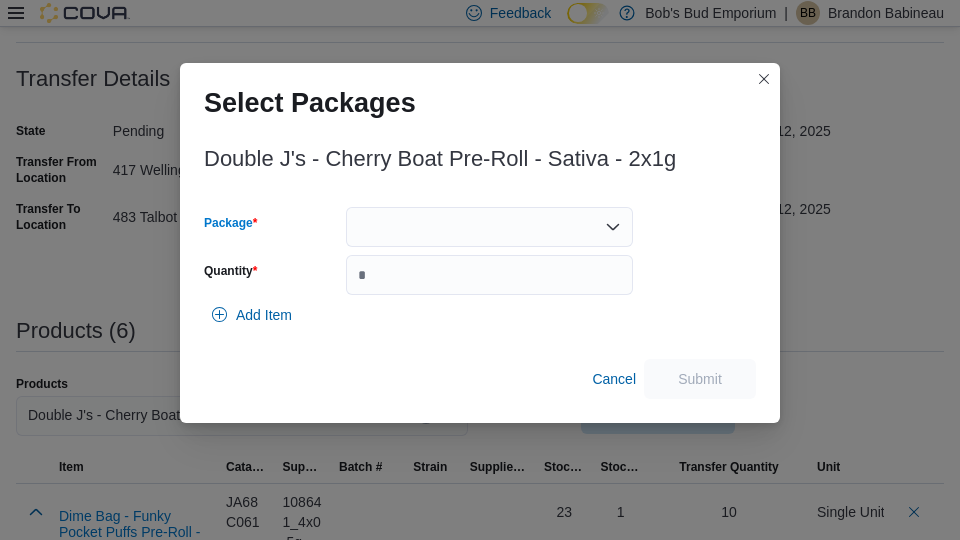 click at bounding box center (489, 227) 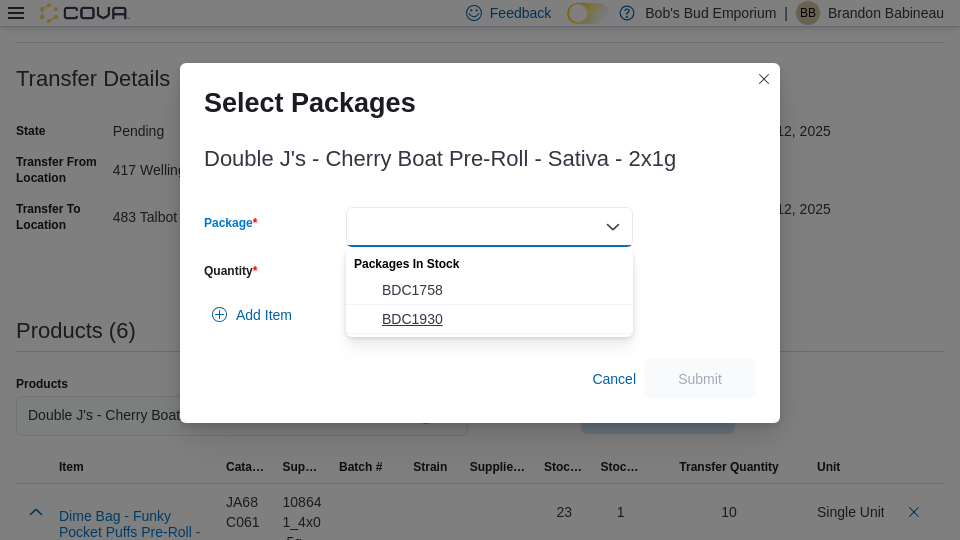 click on "BDC1930" at bounding box center (501, 319) 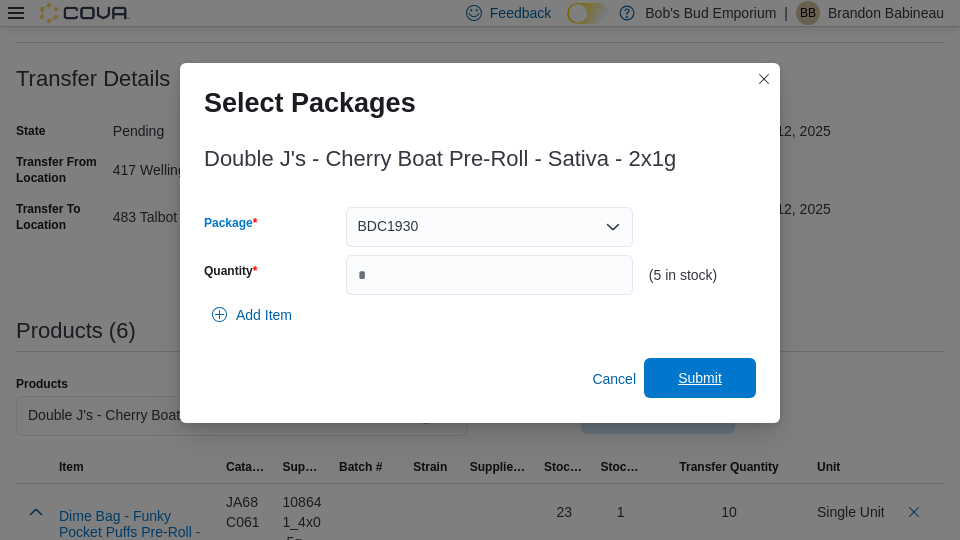 click on "Submit" at bounding box center (700, 378) 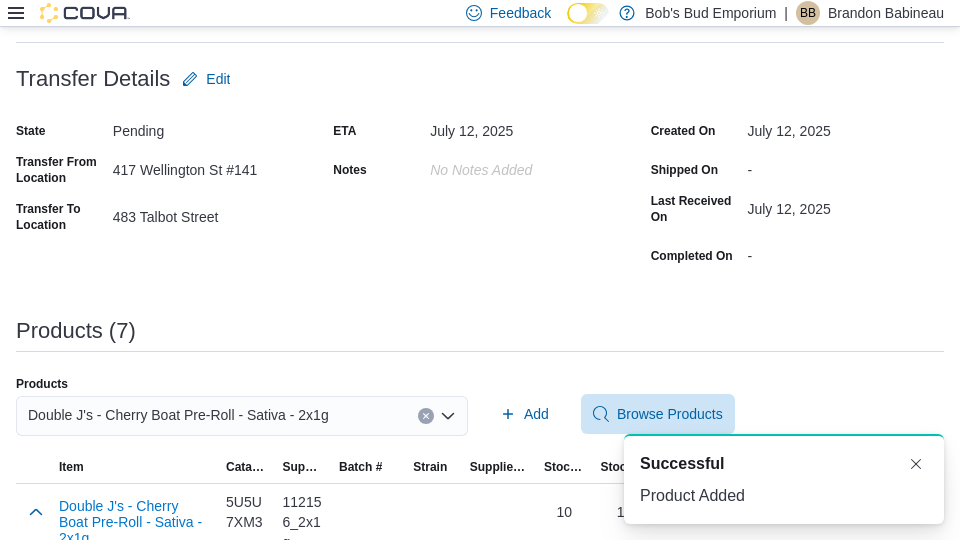 scroll, scrollTop: 0, scrollLeft: 0, axis: both 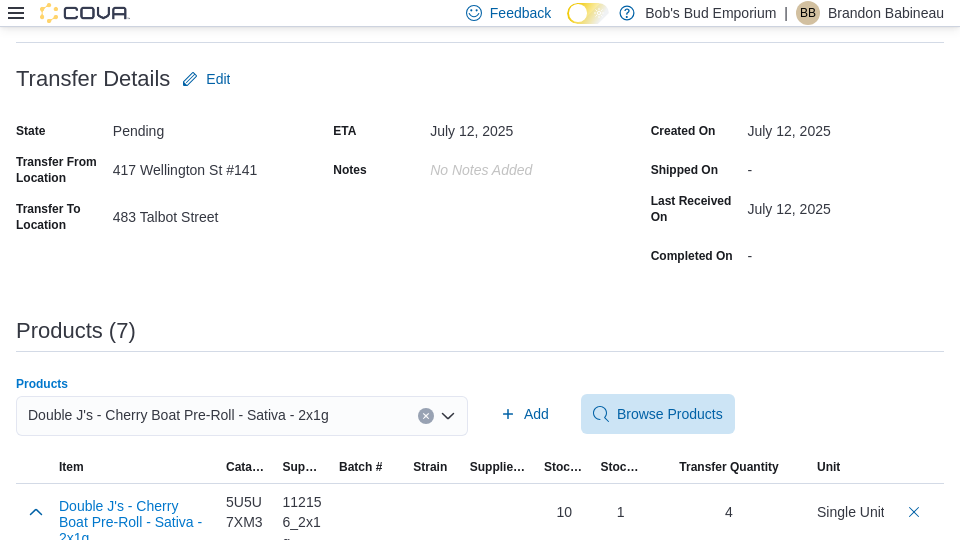 click on "Double J's - Cherry Boat Pre-Roll - Sativa - 2x1g" at bounding box center [242, 416] 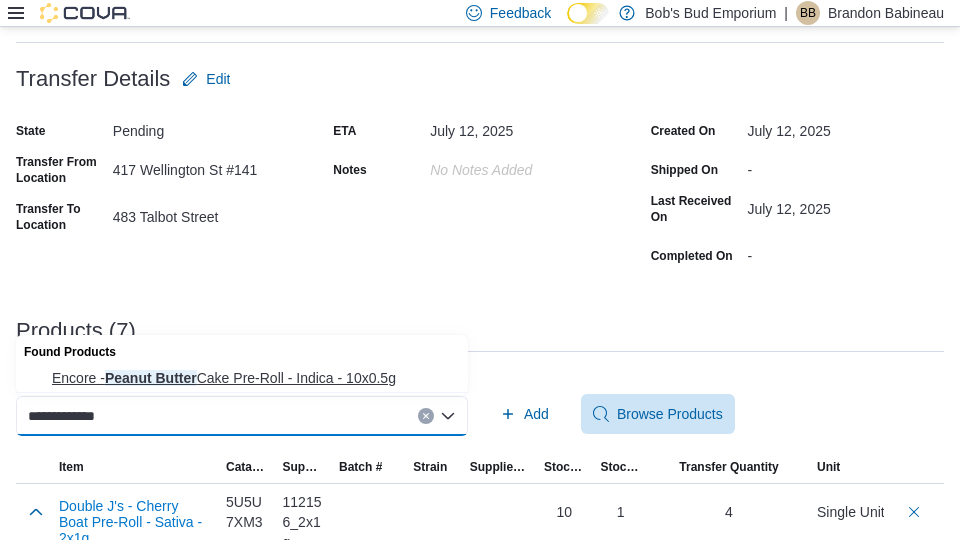 type on "**********" 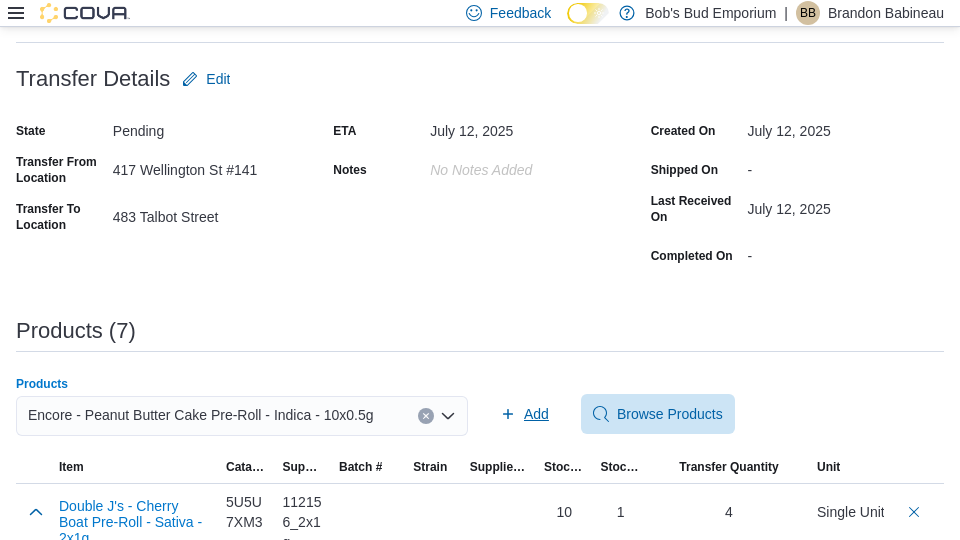 click on "Add" at bounding box center [524, 414] 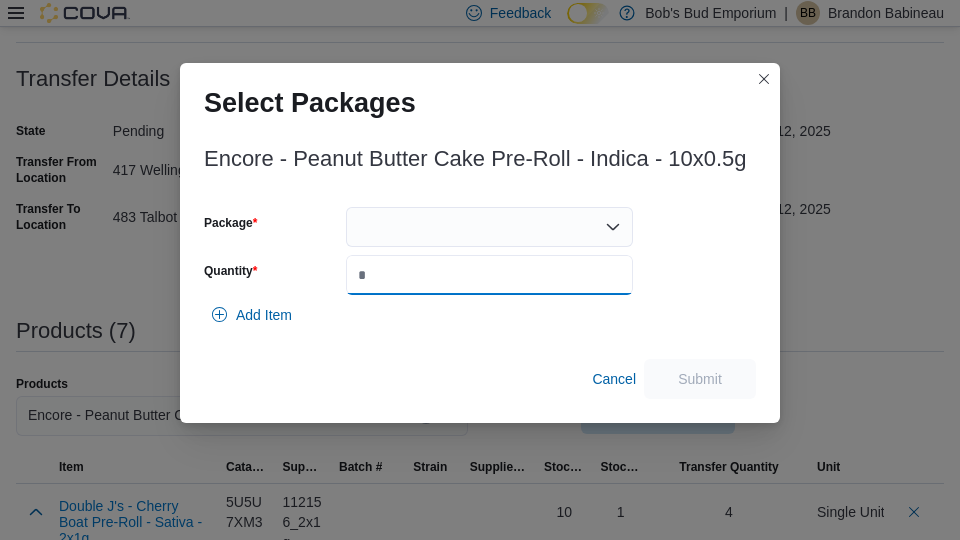 click on "Quantity" at bounding box center (489, 275) 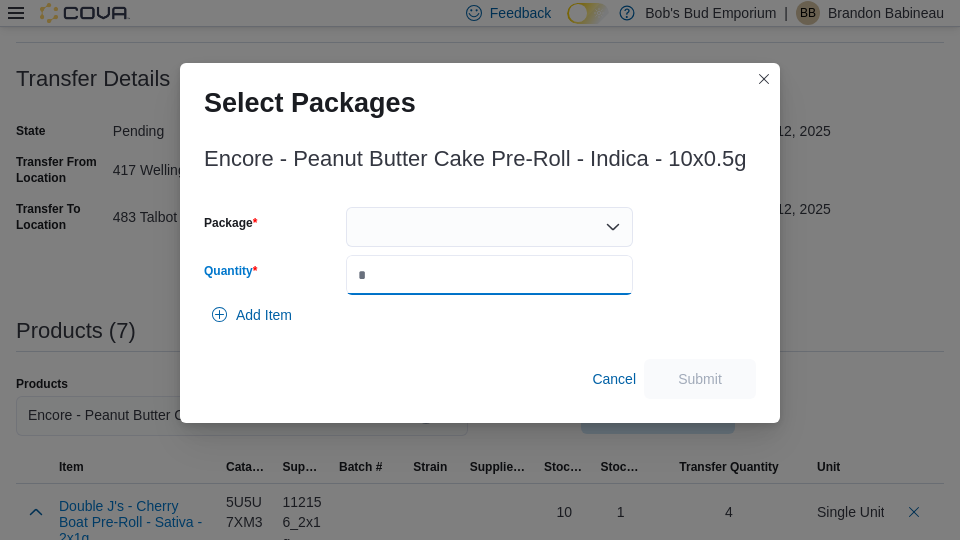 type on "*" 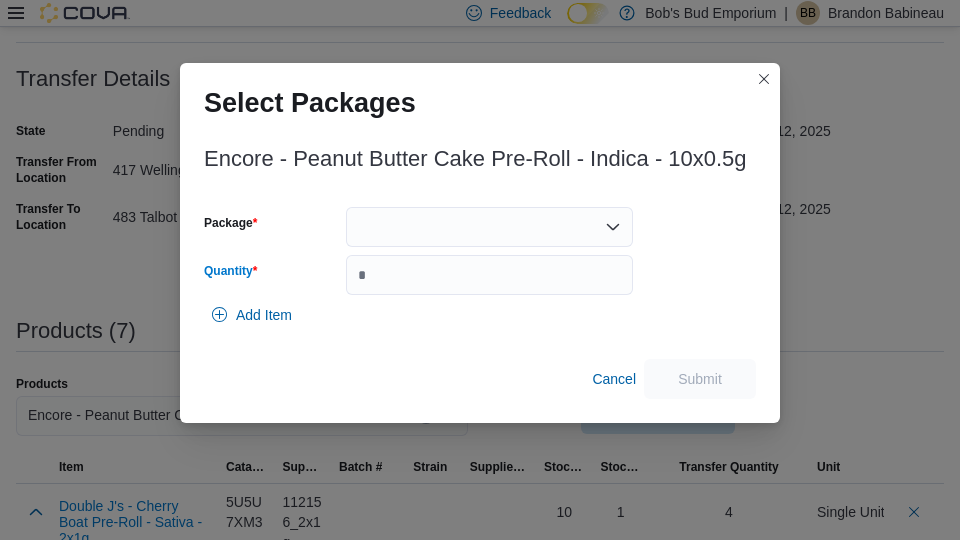 click at bounding box center (489, 227) 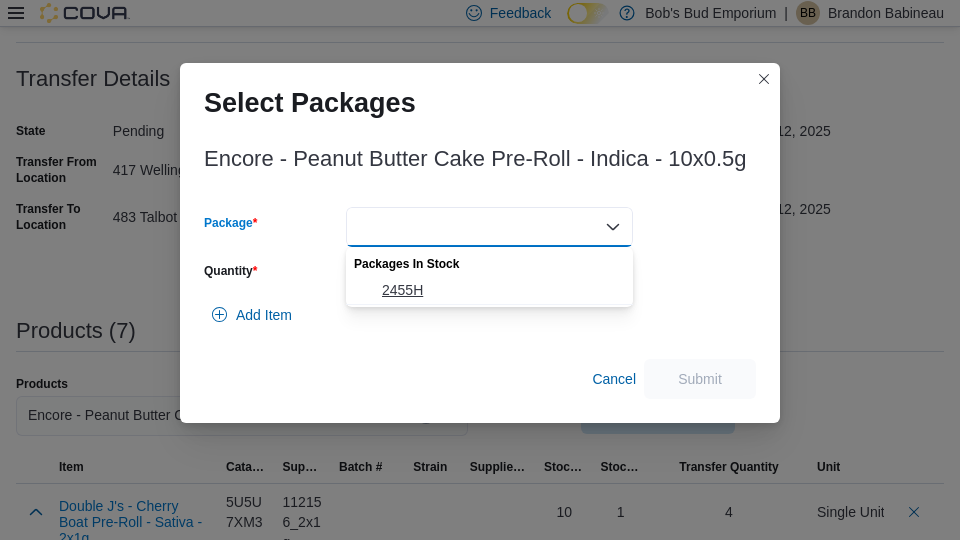 click on "2455H" at bounding box center [501, 290] 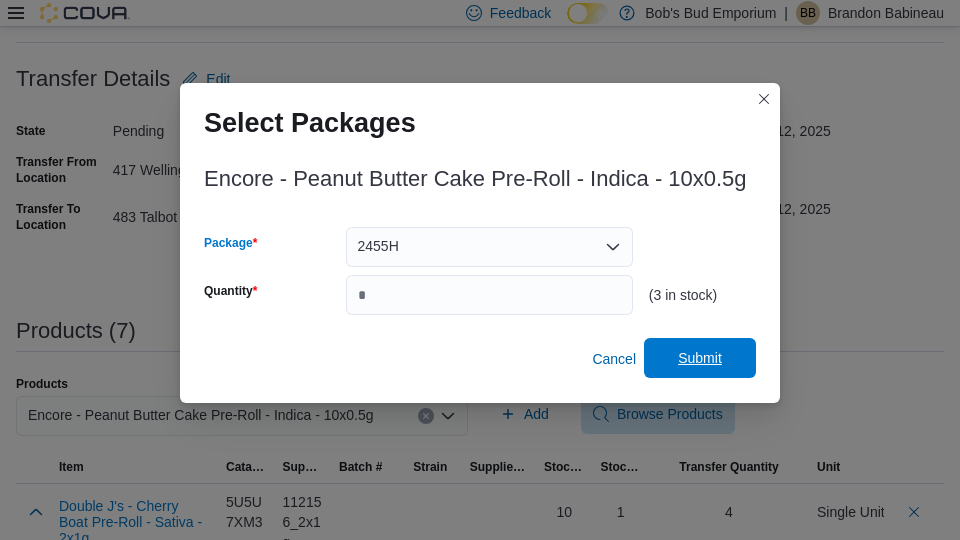 click on "Submit" at bounding box center [700, 358] 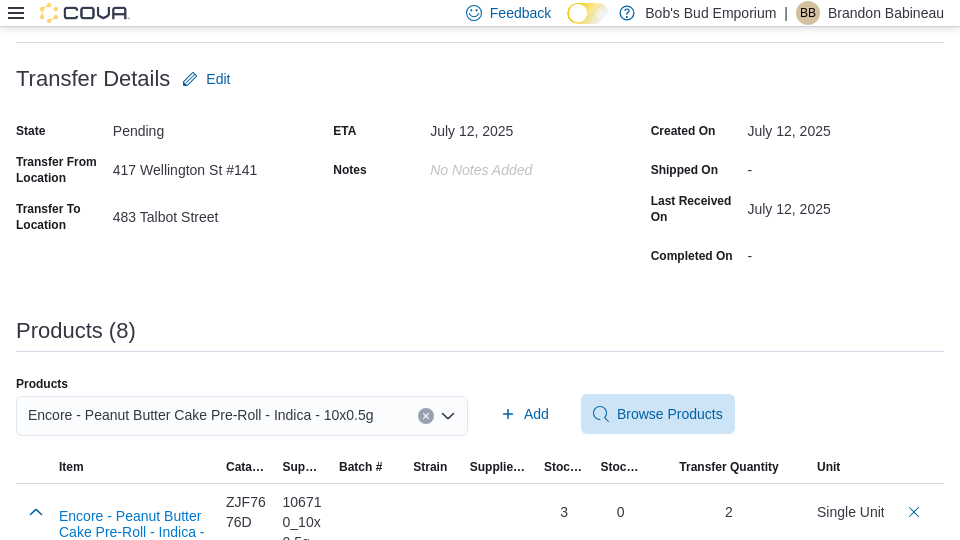 scroll, scrollTop: 0, scrollLeft: 0, axis: both 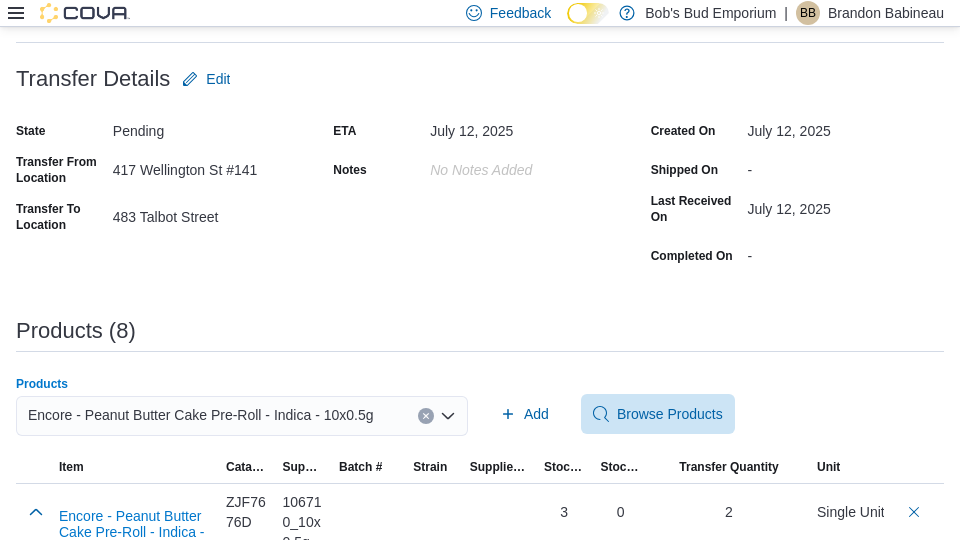 click on "Encore - Peanut Butter Cake Pre-Roll - Indica - 10x0.5g" at bounding box center (201, 415) 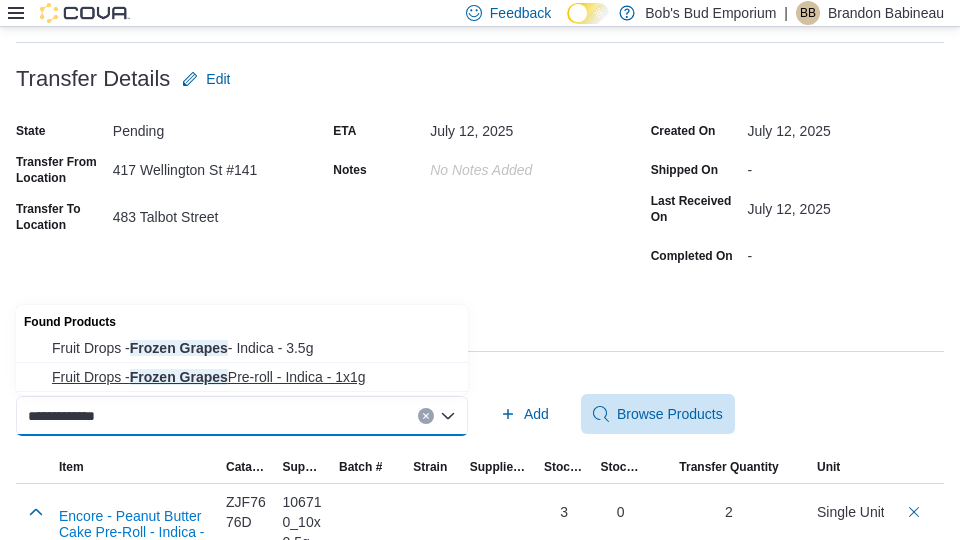 type on "**********" 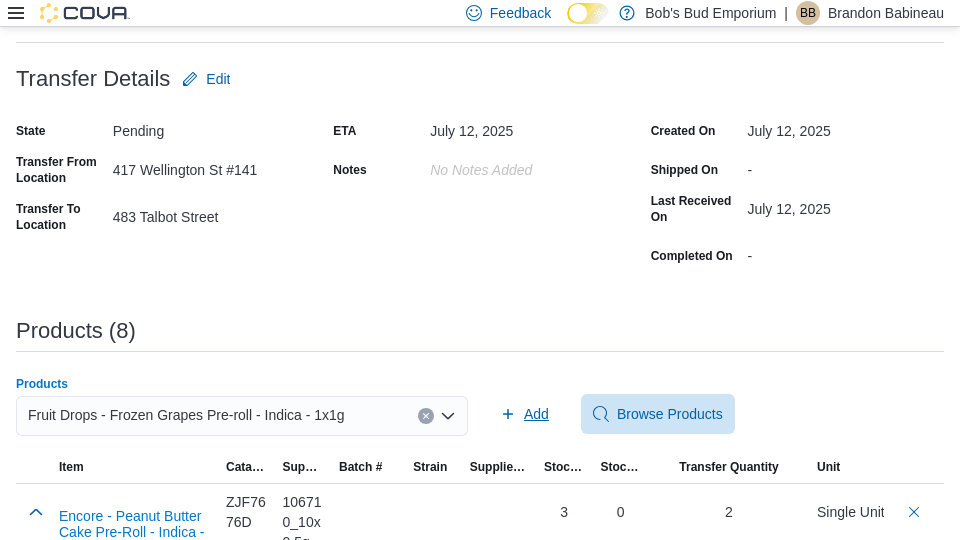 click on "Add" at bounding box center [536, 414] 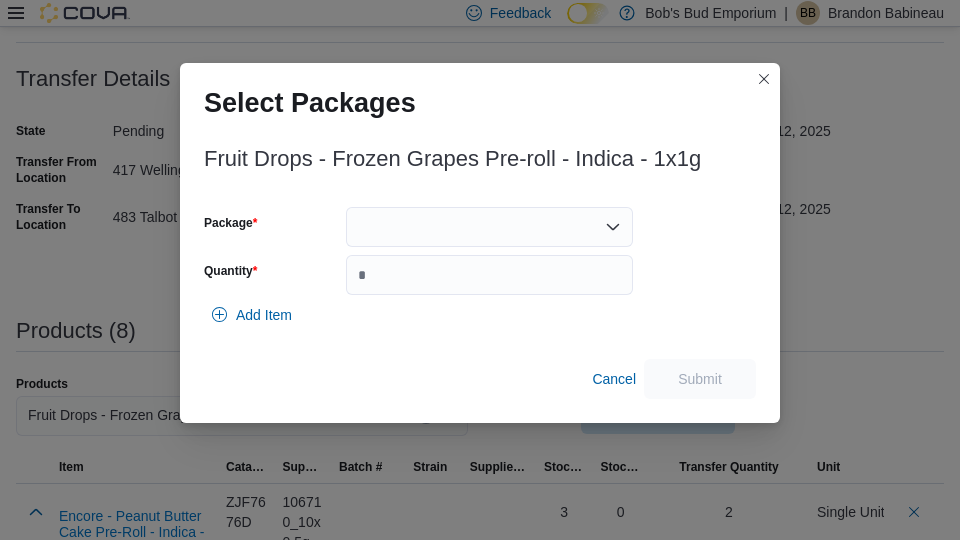 click at bounding box center (489, 227) 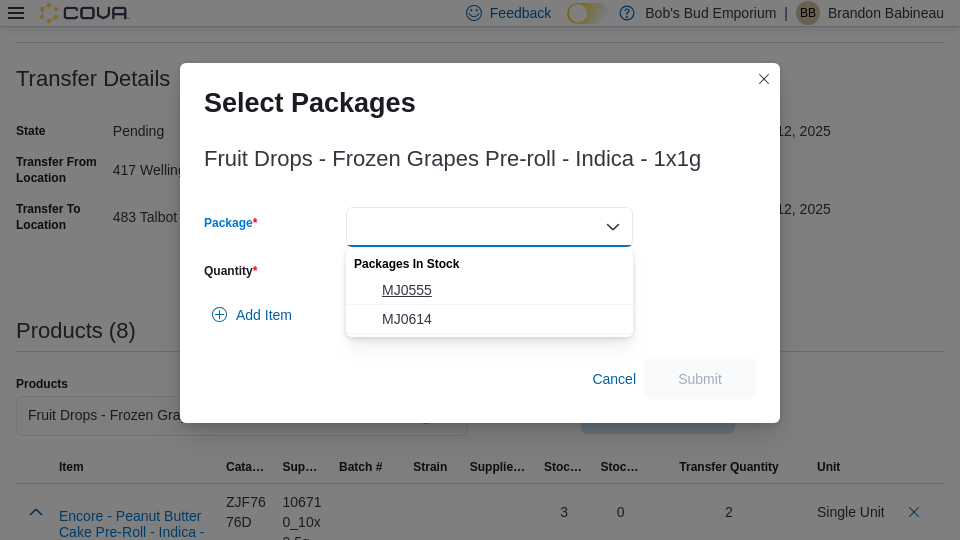click on "MJ0555" at bounding box center [501, 290] 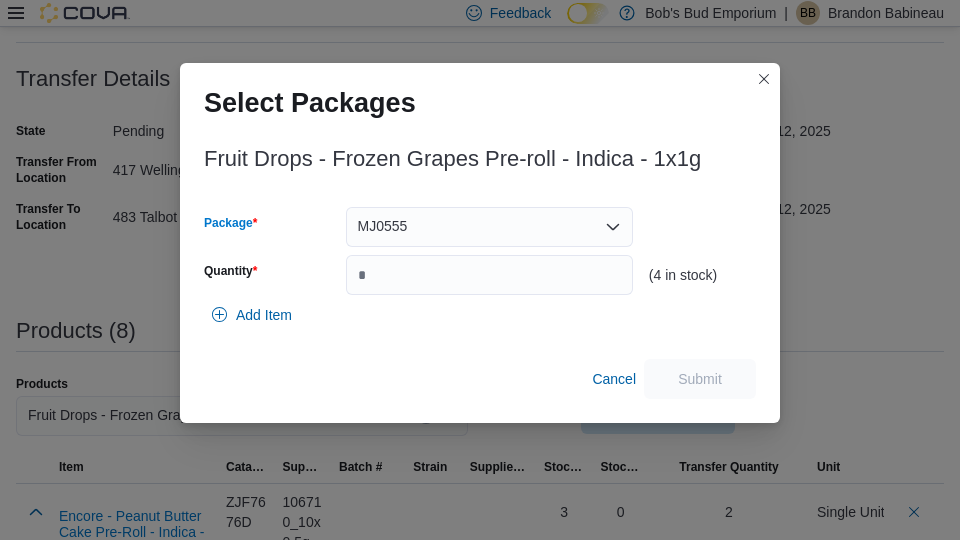 click on "MJ0555" at bounding box center [489, 227] 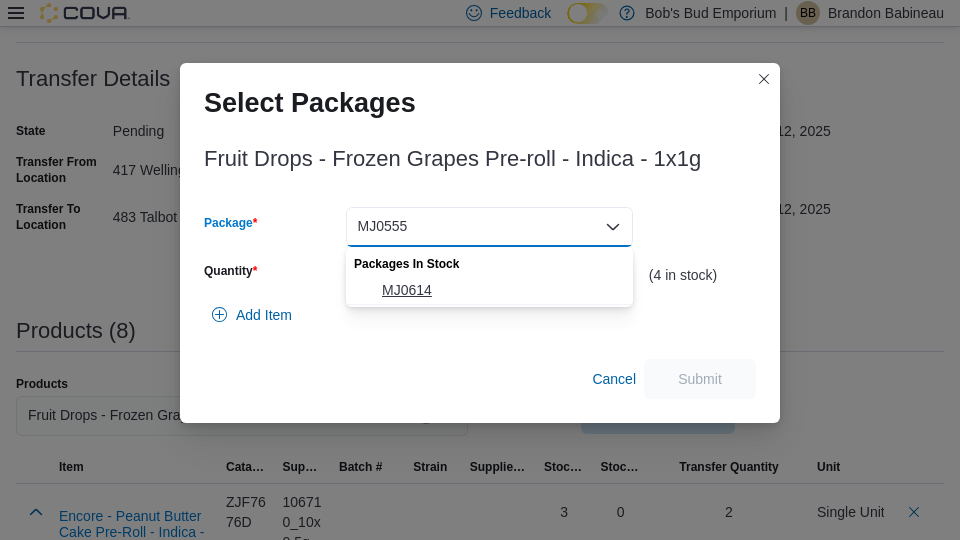 click on "MJ0614" at bounding box center (501, 290) 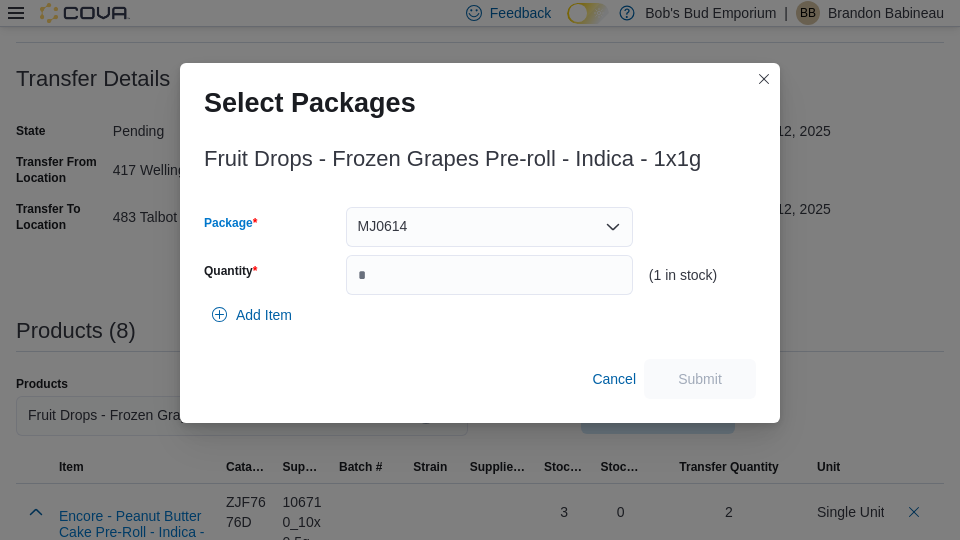 click on "MJ0614 Combo box. Selected. MJ0614. Press Backspace to delete MJ0614. Combo box input. Select a Package. Type some text or, to display a list of choices, press Down Arrow. To exit the list of choices, press Escape." at bounding box center [489, 227] 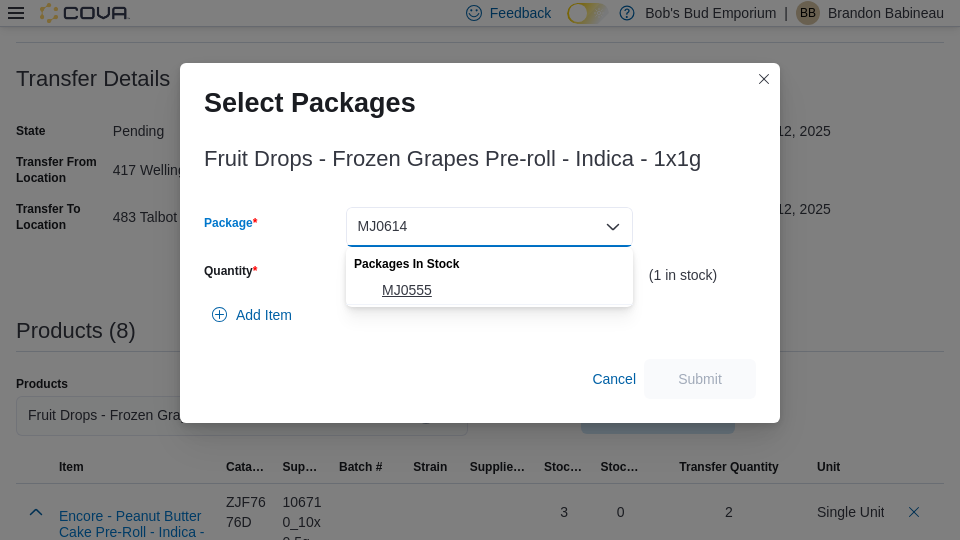 click on "MJ0555" at bounding box center (501, 290) 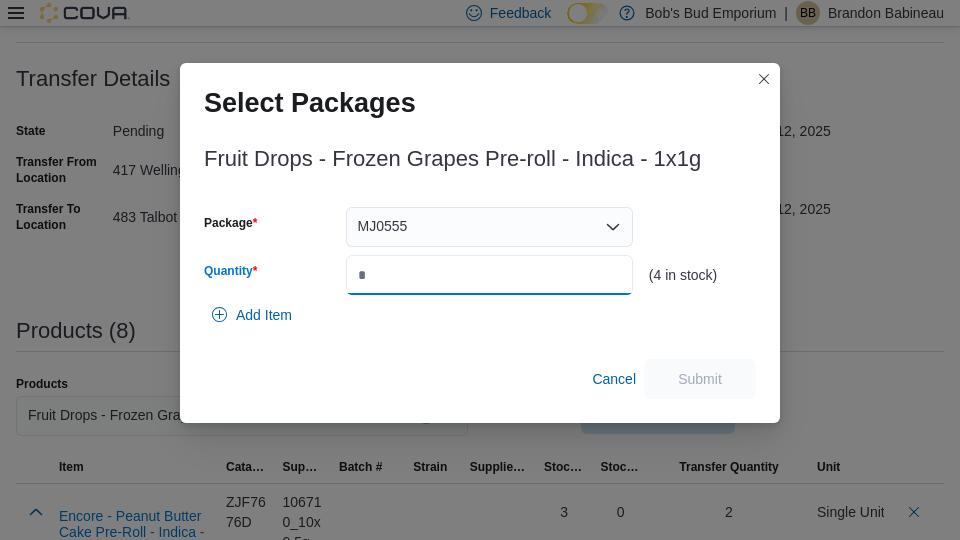 click on "Quantity" at bounding box center [489, 275] 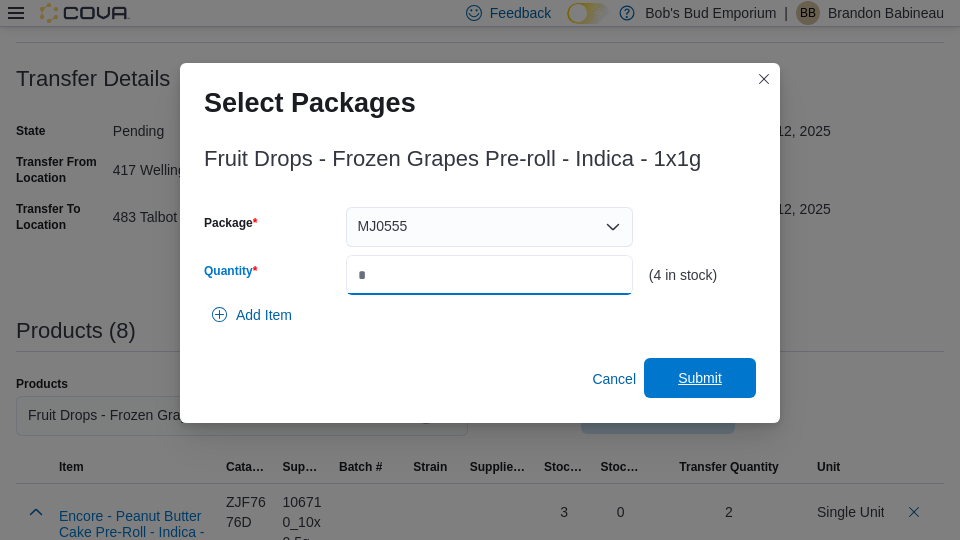 type on "*" 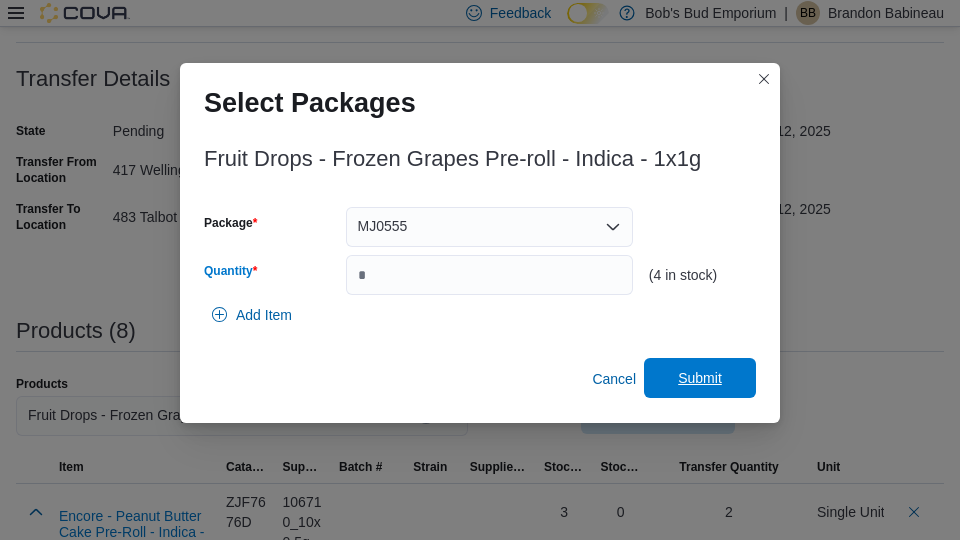 click on "Submit" at bounding box center (700, 378) 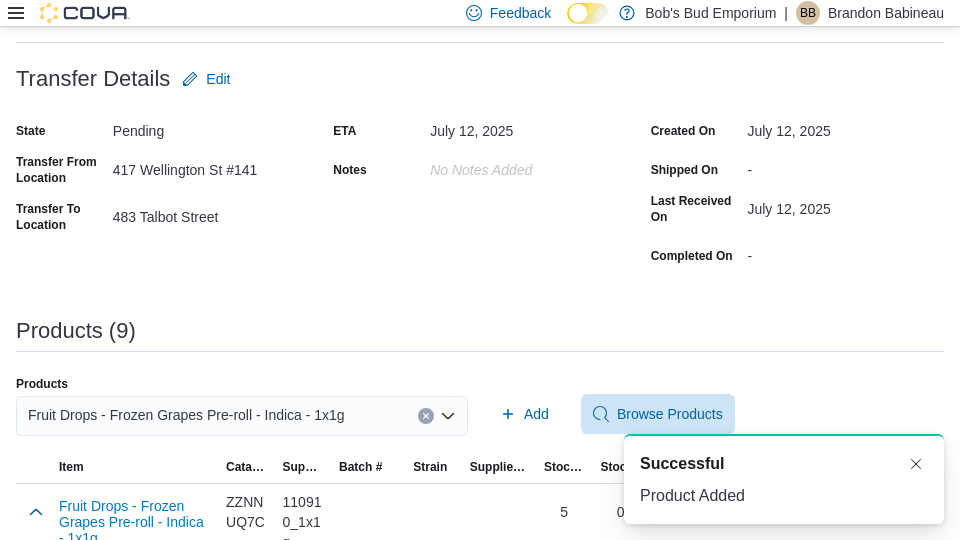 scroll, scrollTop: 0, scrollLeft: 0, axis: both 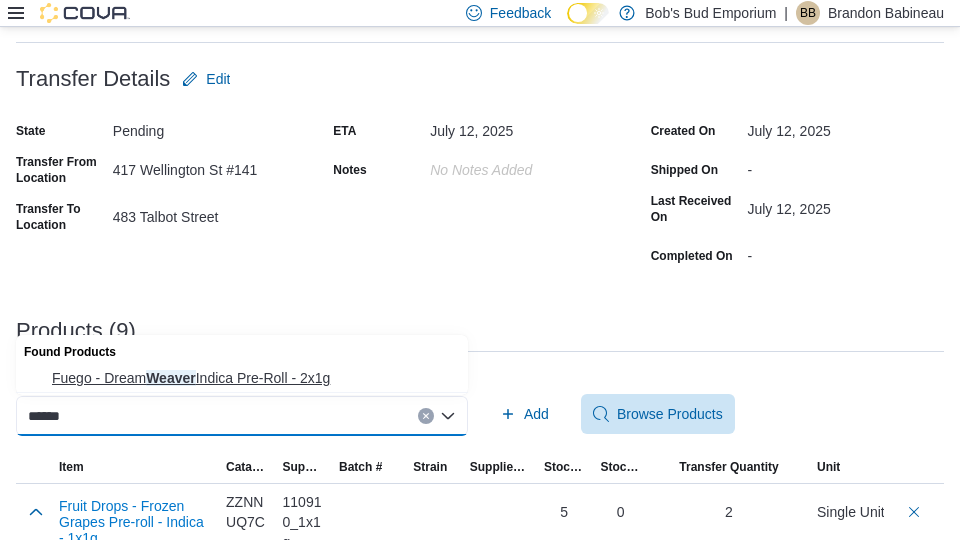 type on "******" 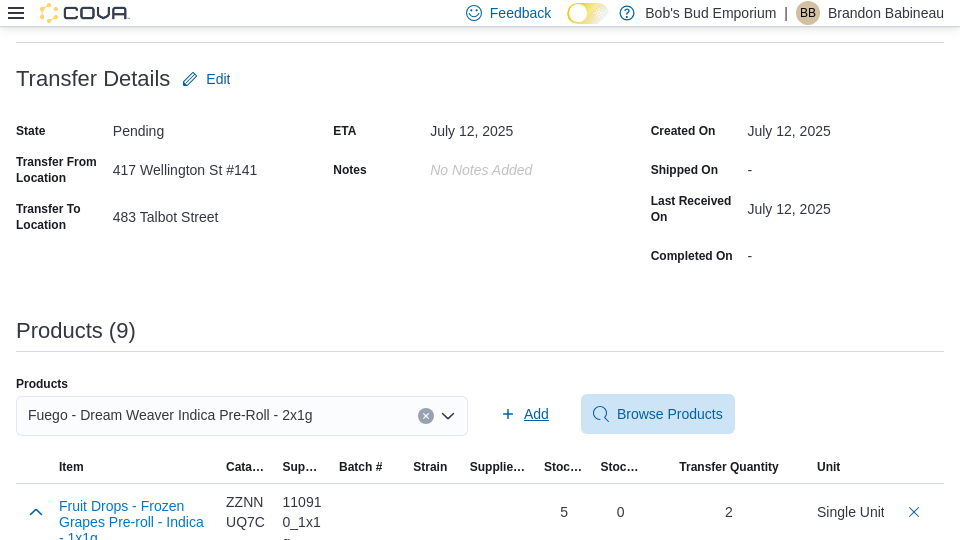 click on "Add" at bounding box center [524, 414] 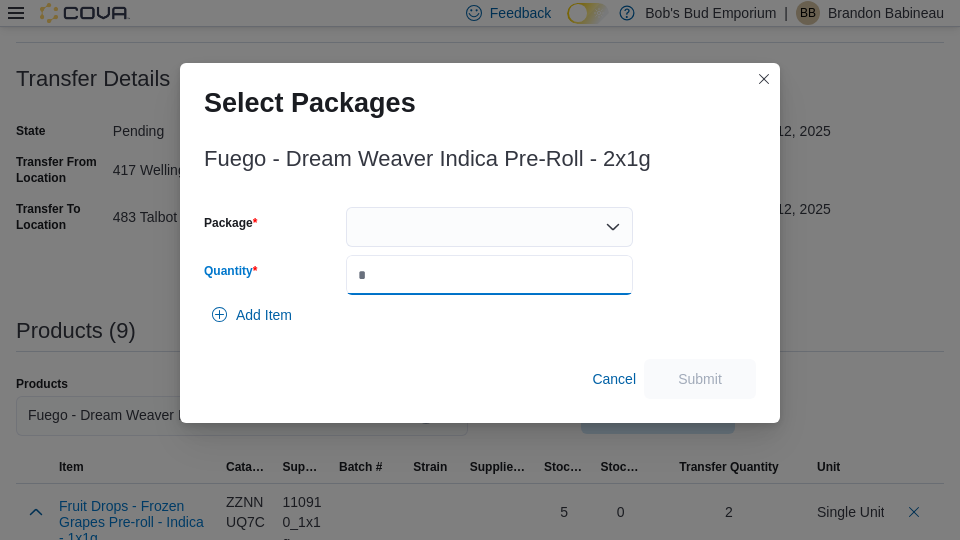 click on "Quantity" at bounding box center [489, 275] 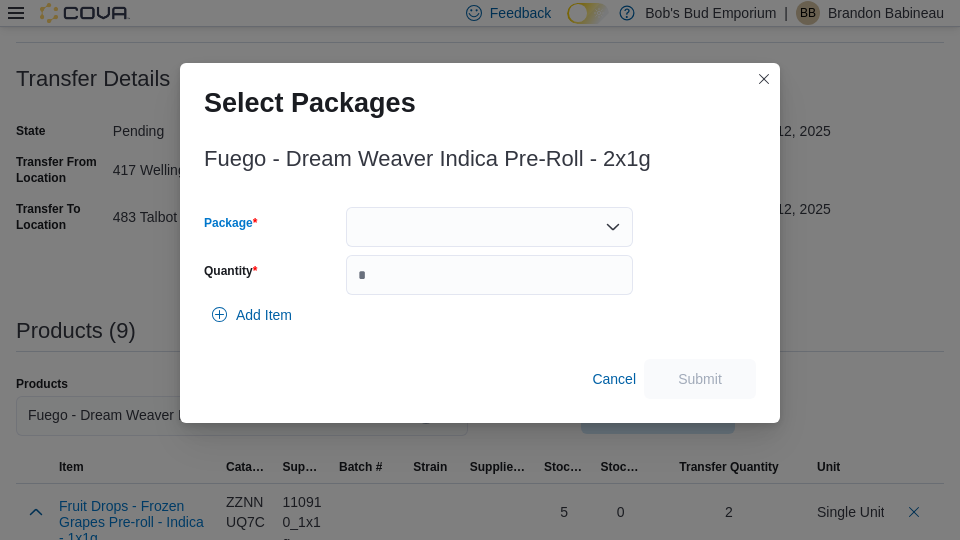 click at bounding box center [489, 227] 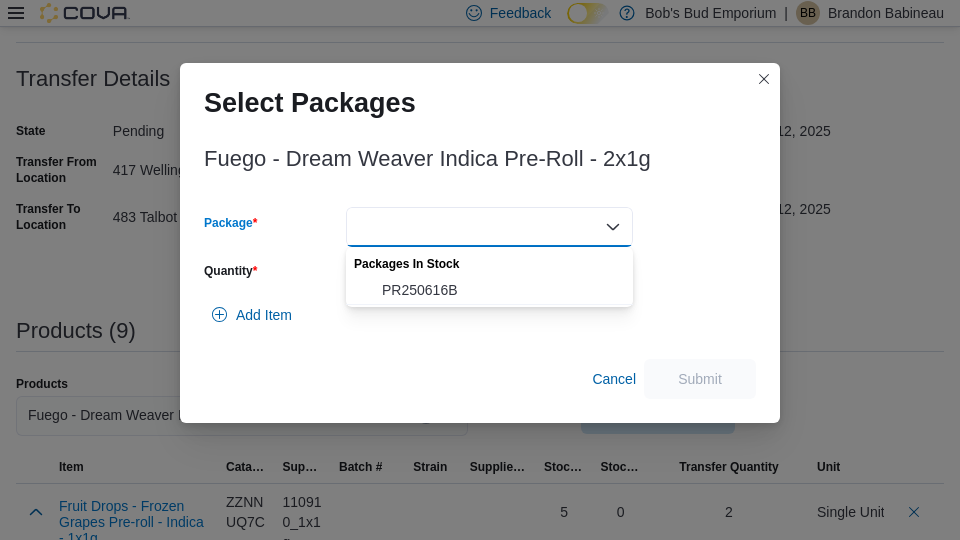 click on "PR250616B" at bounding box center [489, 290] 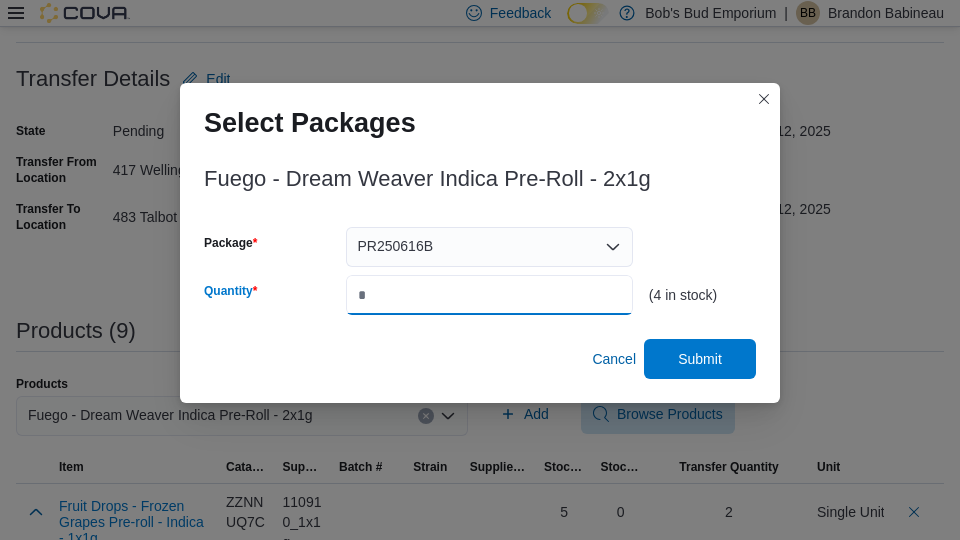 click on "*" at bounding box center (489, 295) 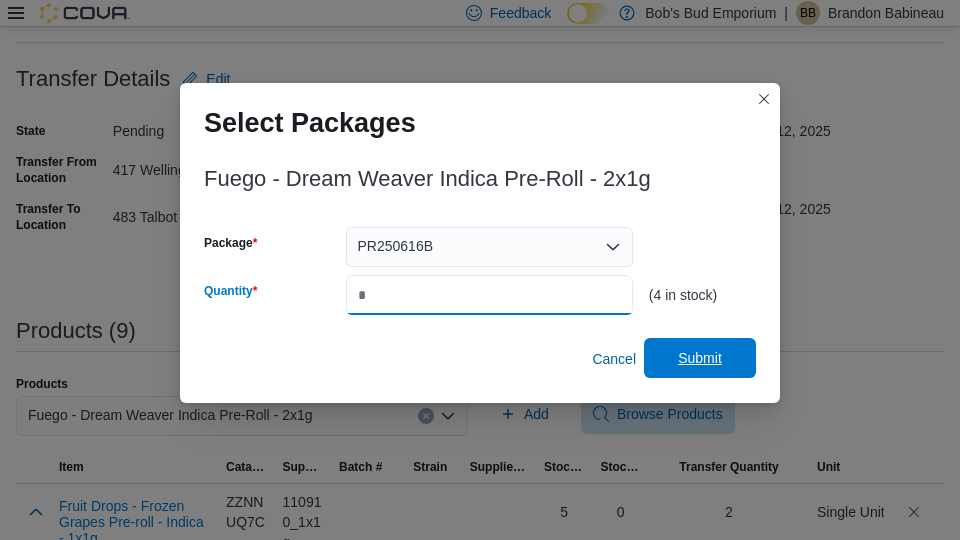 type on "*" 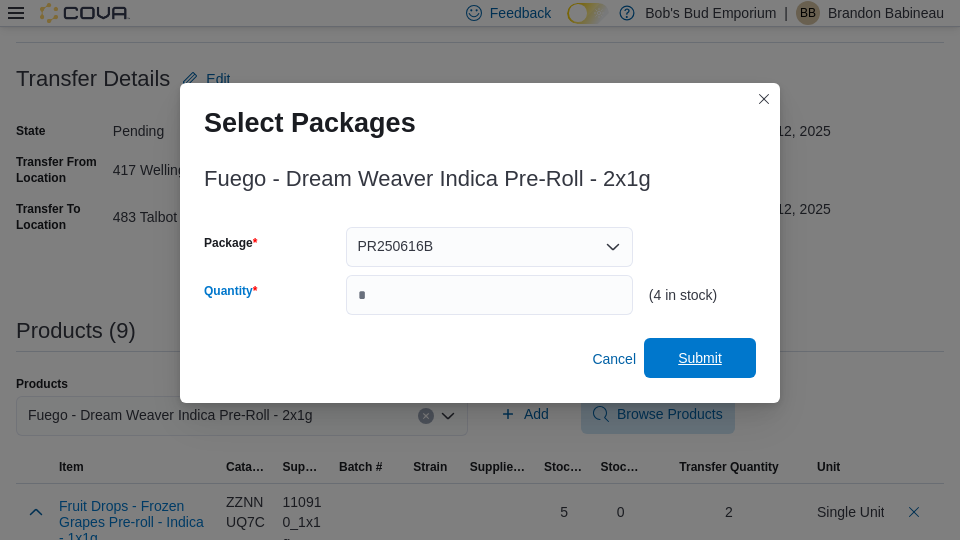 click on "Submit" at bounding box center (700, 358) 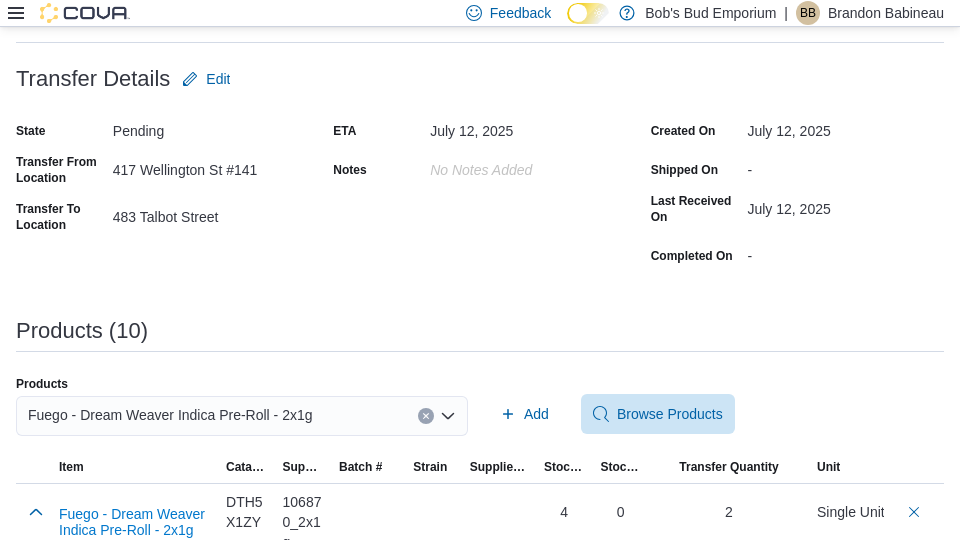 scroll, scrollTop: 0, scrollLeft: 0, axis: both 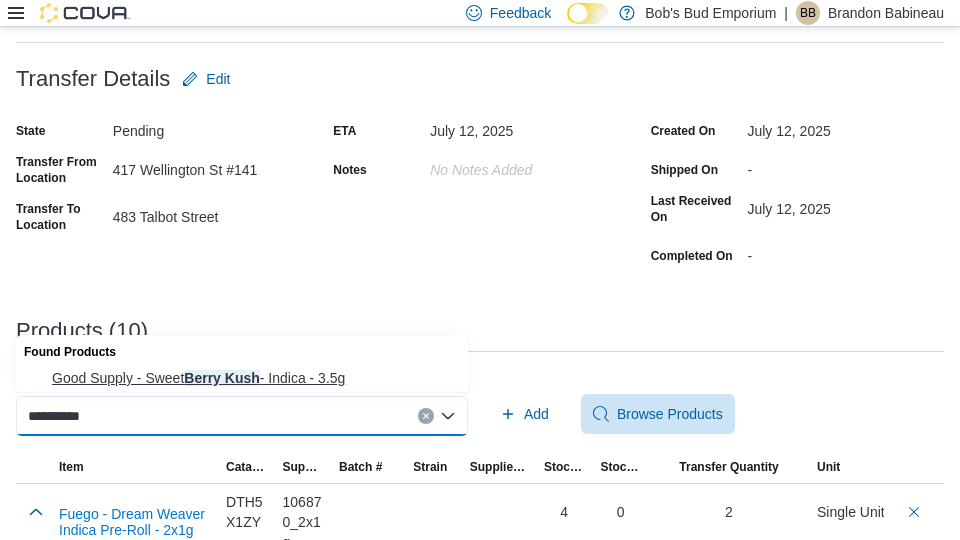 type on "**********" 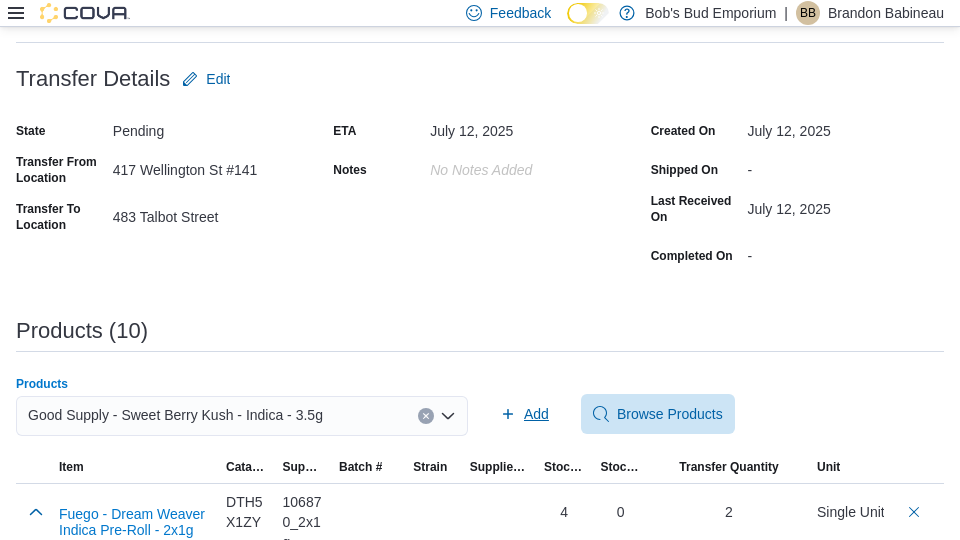 click 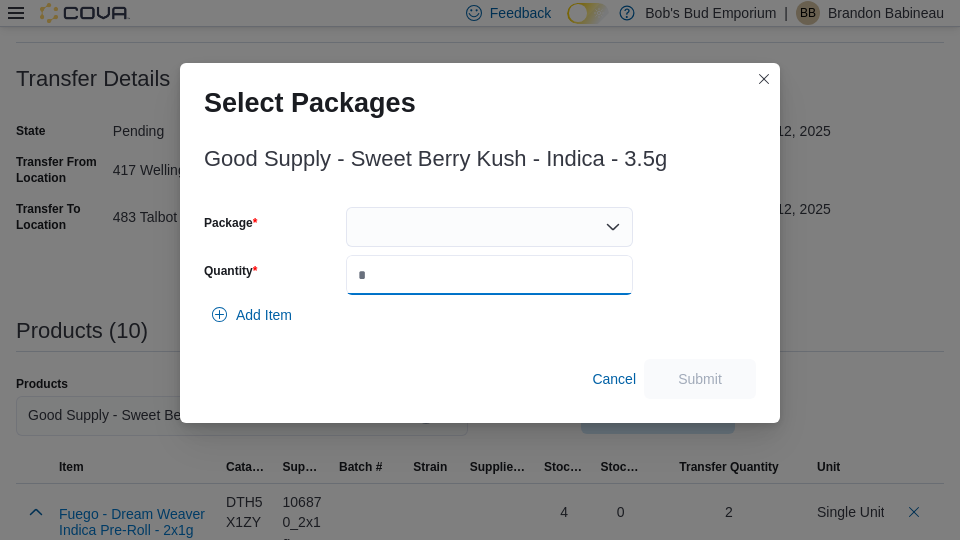 click on "*" at bounding box center (489, 275) 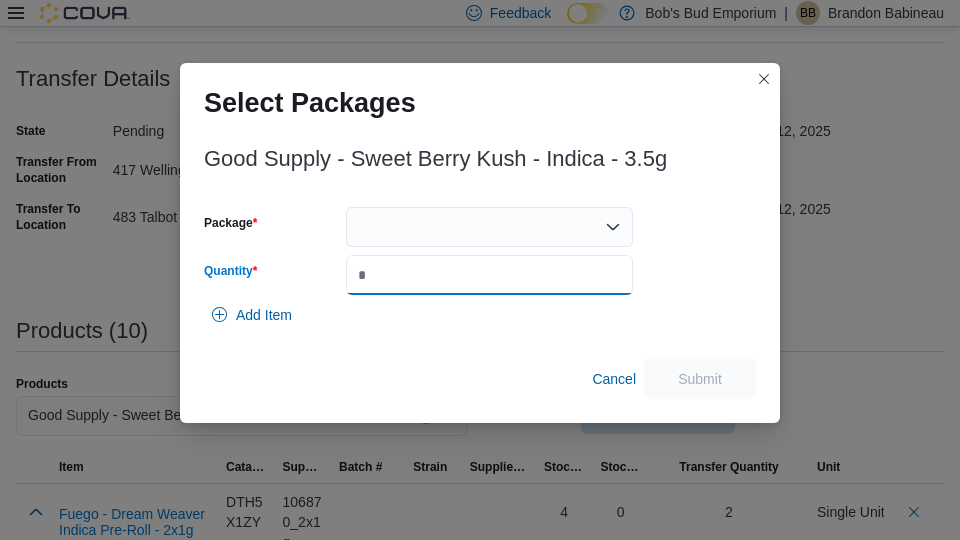 type on "*" 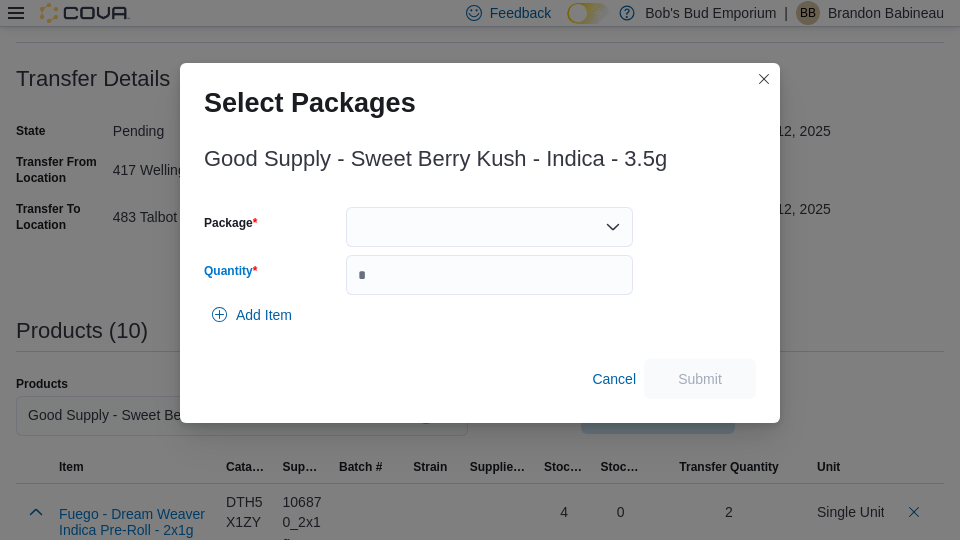 click at bounding box center [489, 227] 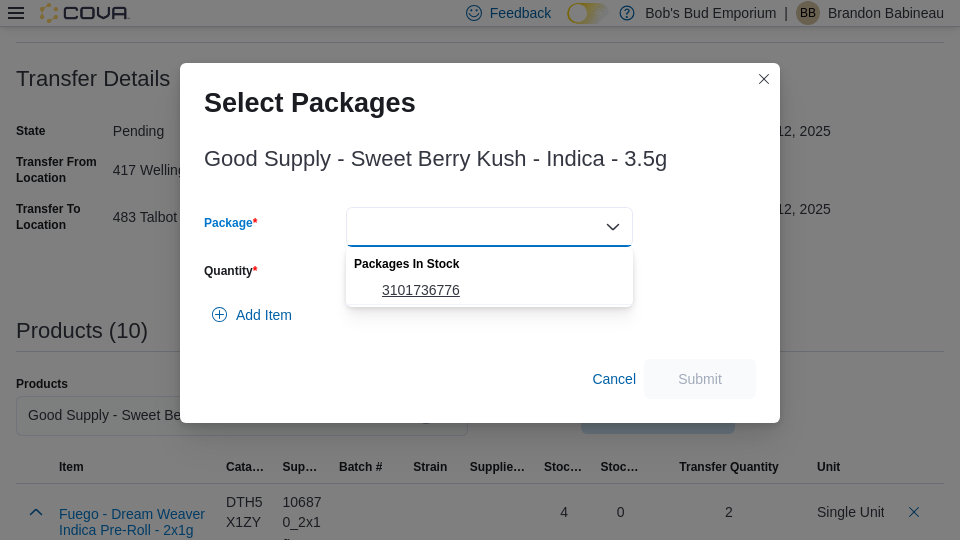 click on "3101736776" at bounding box center [489, 290] 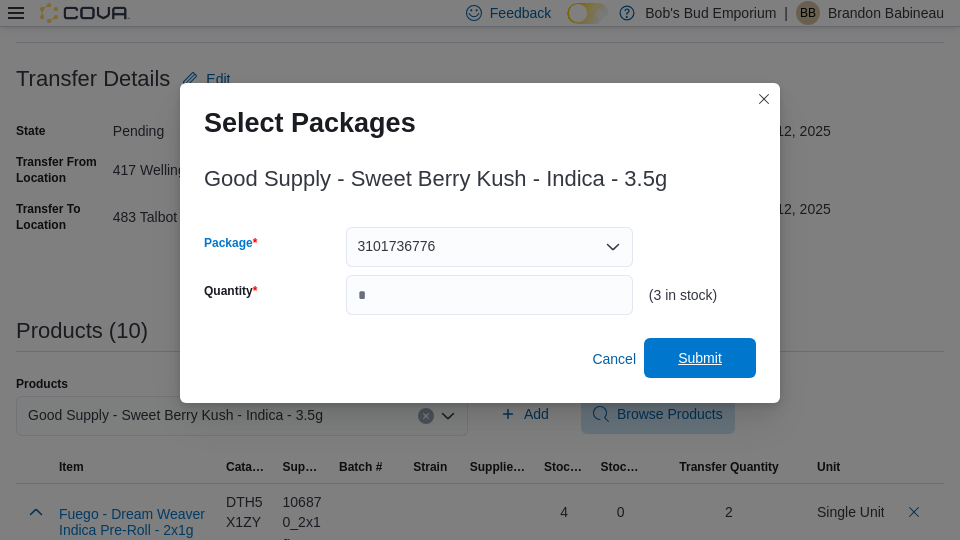 click on "Submit" at bounding box center (700, 358) 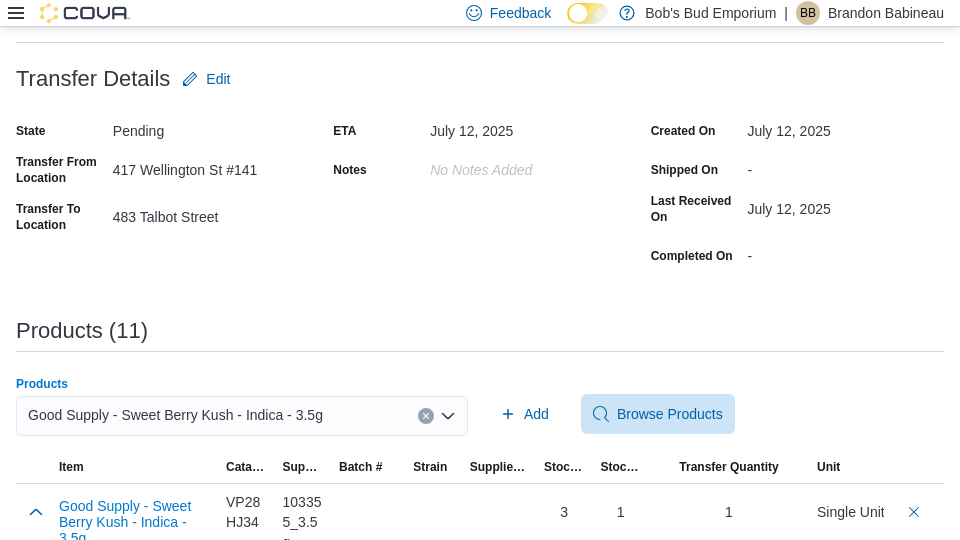 click on "Good Supply - Sweet Berry Kush - Indica - 3.5g" at bounding box center [242, 416] 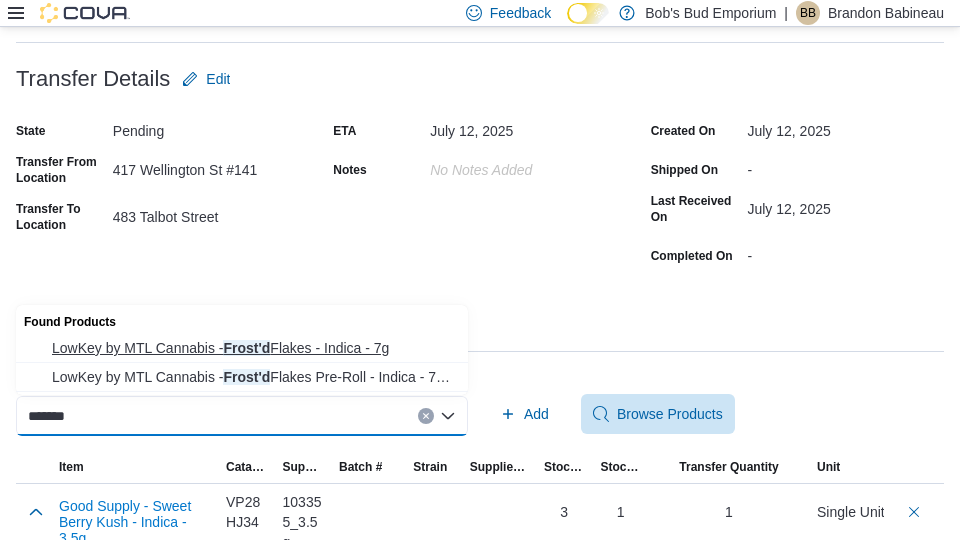 type on "*******" 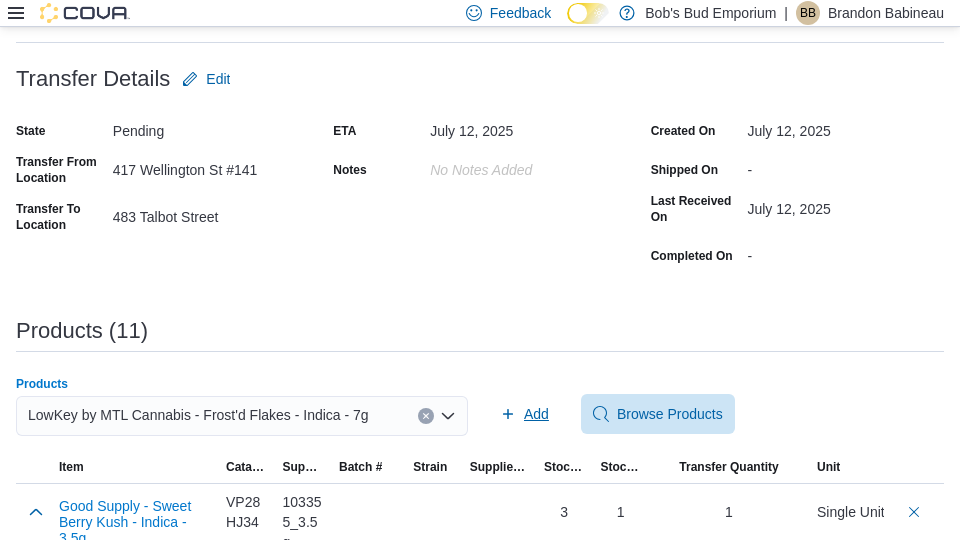 click on "Add" at bounding box center (536, 414) 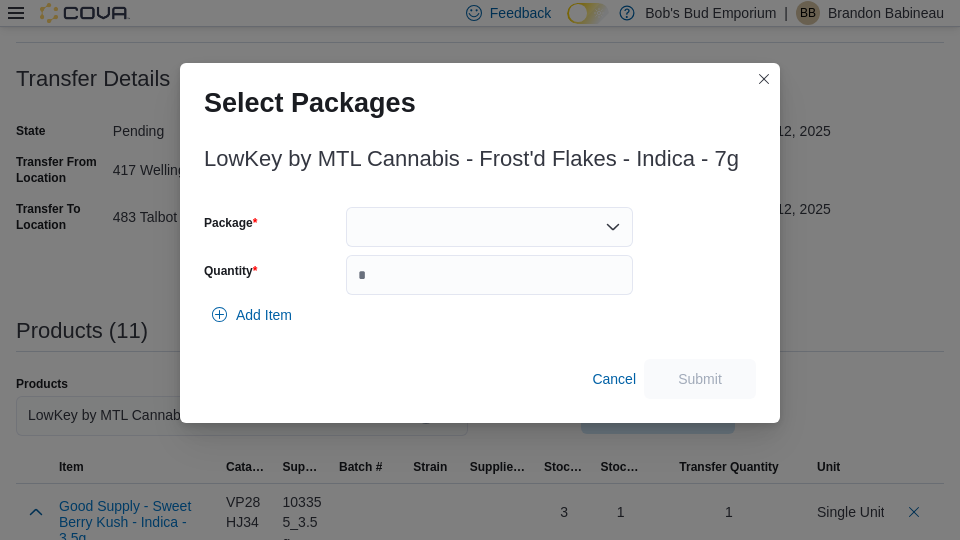 click at bounding box center [489, 227] 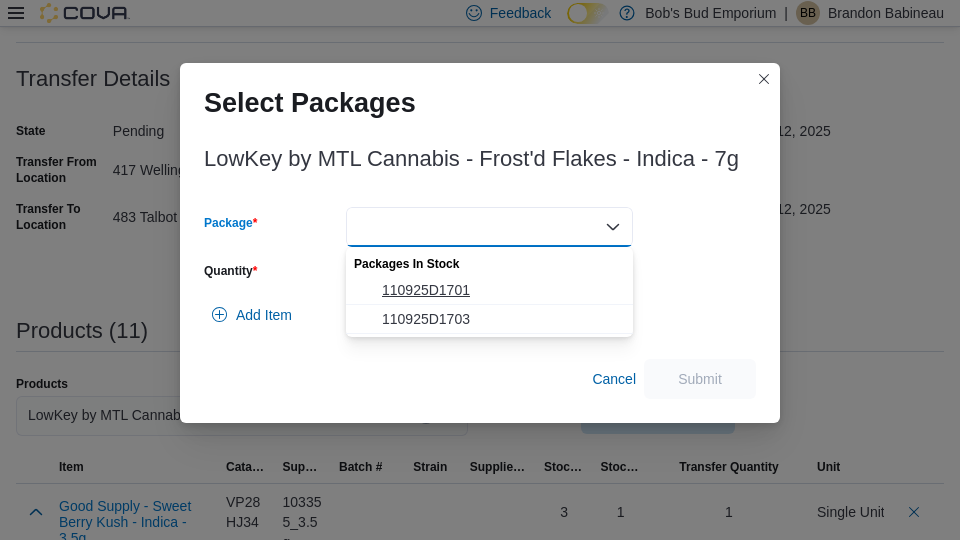 click on "110925D1701" at bounding box center [501, 290] 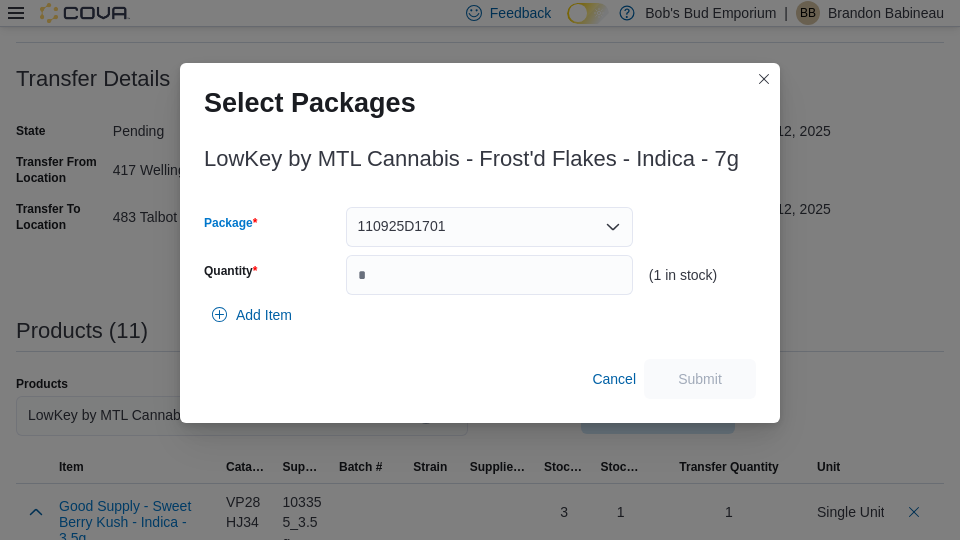 click on "Package 110925D1701 Combo box. Selected. 110925D1701. Press Backspace to delete 110925D1701. Combo box input. Select a Package. Type some text or, to display a list of choices, press Down Arrow. To exit the list of choices, press Escape. Quantity" at bounding box center [418, 251] 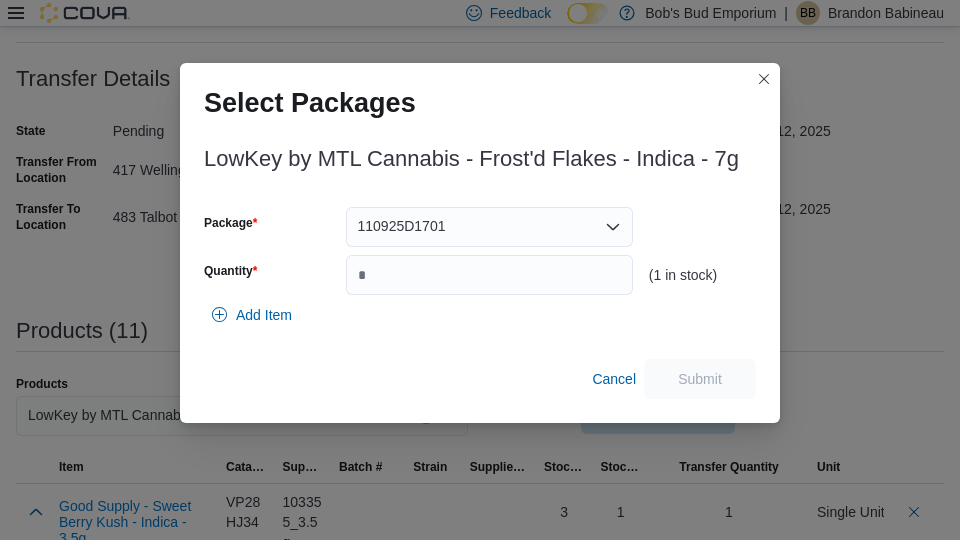 click on "110925D1701" at bounding box center (489, 227) 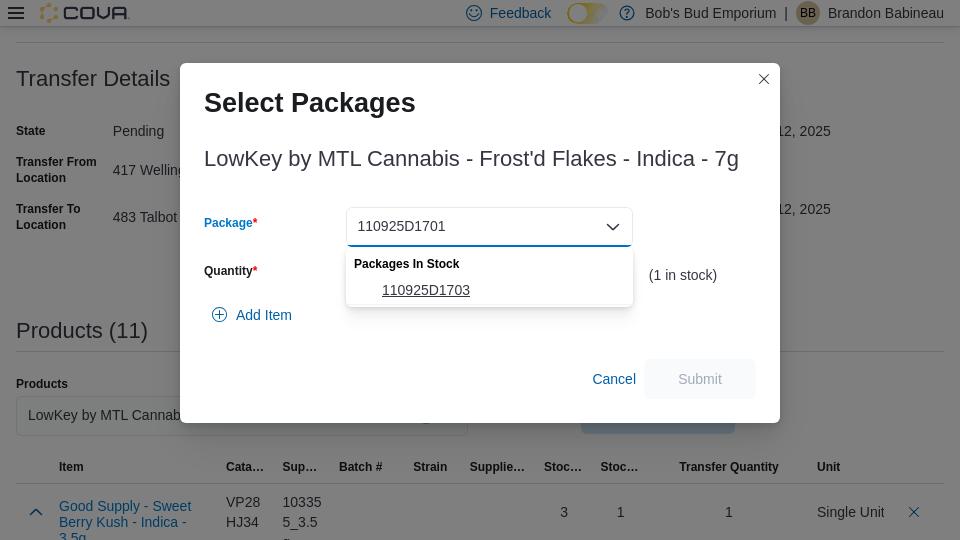 click on "110925D1703" at bounding box center [501, 290] 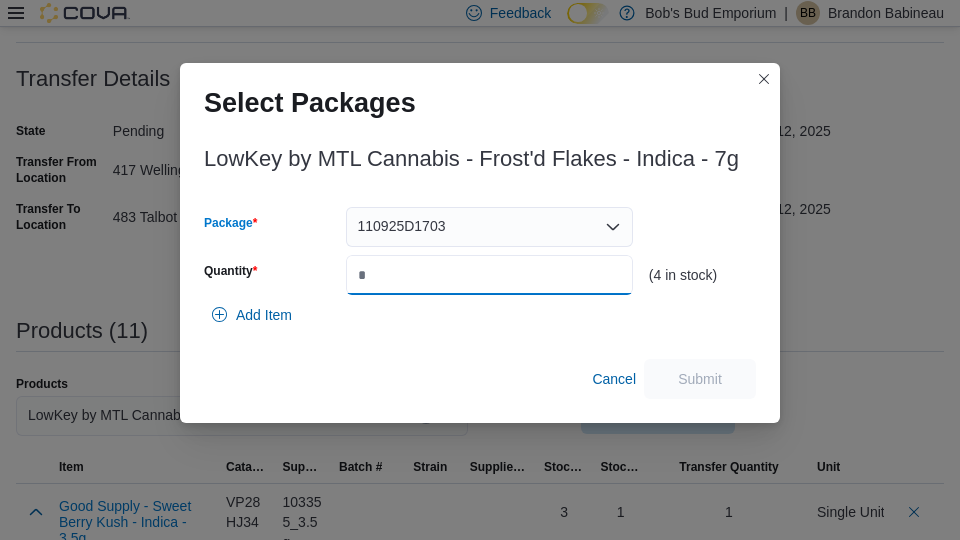 click on "Quantity" at bounding box center [489, 275] 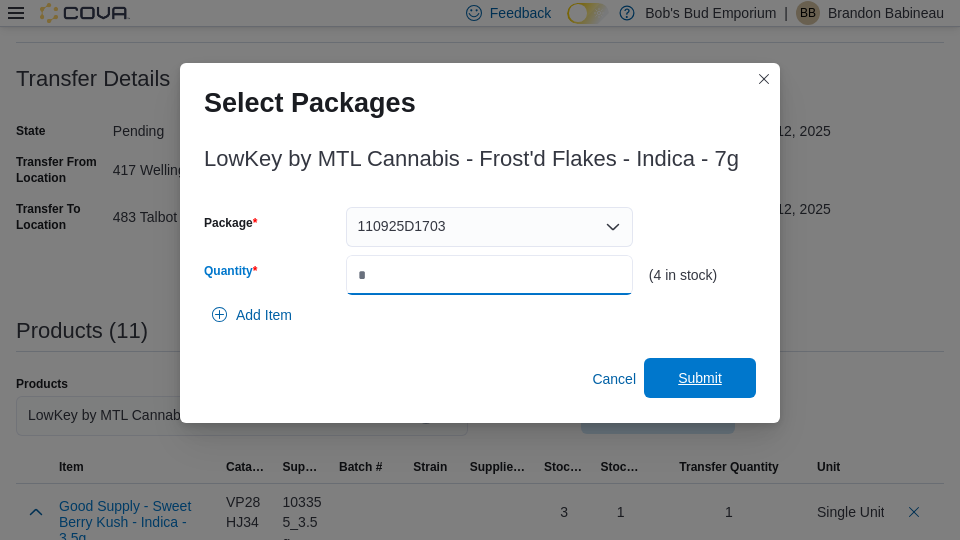 type on "*" 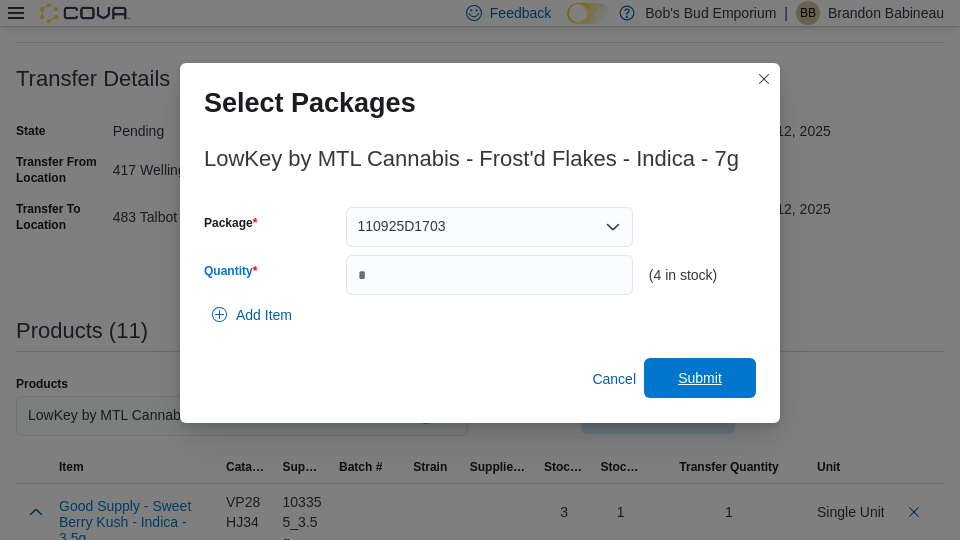click on "Submit" at bounding box center (700, 378) 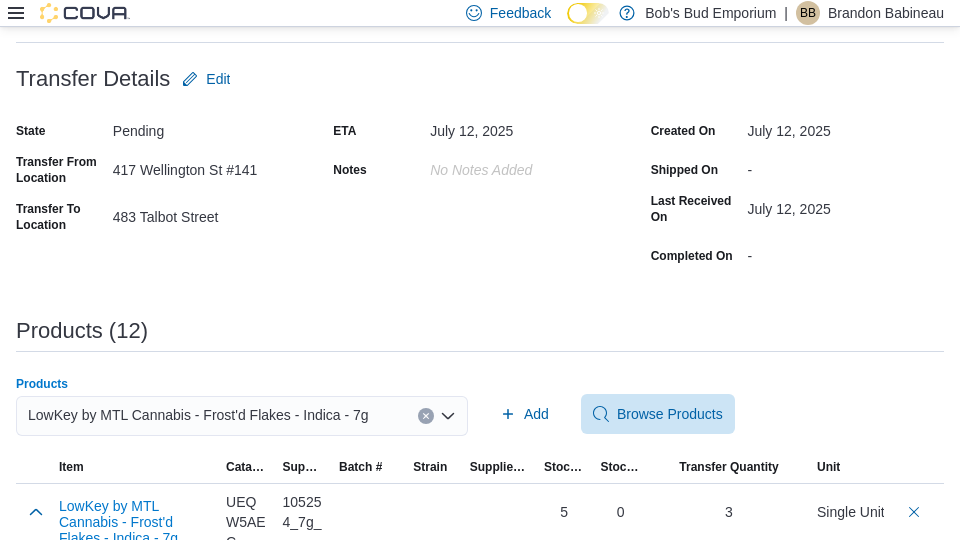 click on "LowKey by MTL Cannabis - Frost'd Flakes - Indica - 7g" at bounding box center (198, 415) 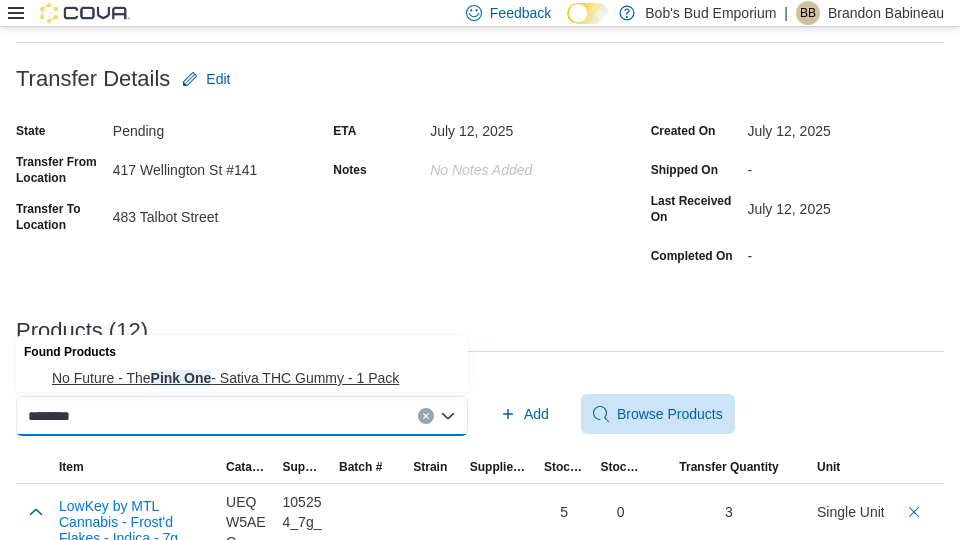 type on "********" 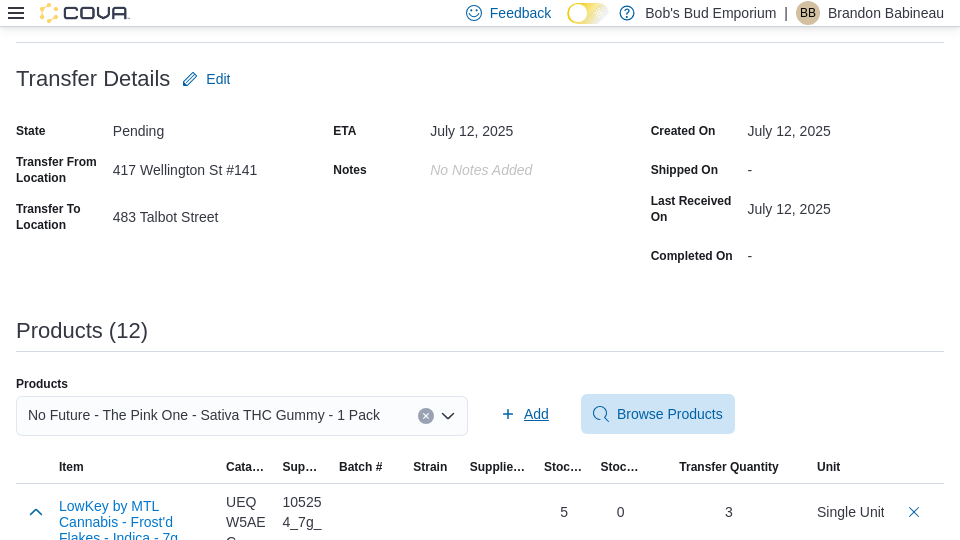 click on "Add" at bounding box center (524, 414) 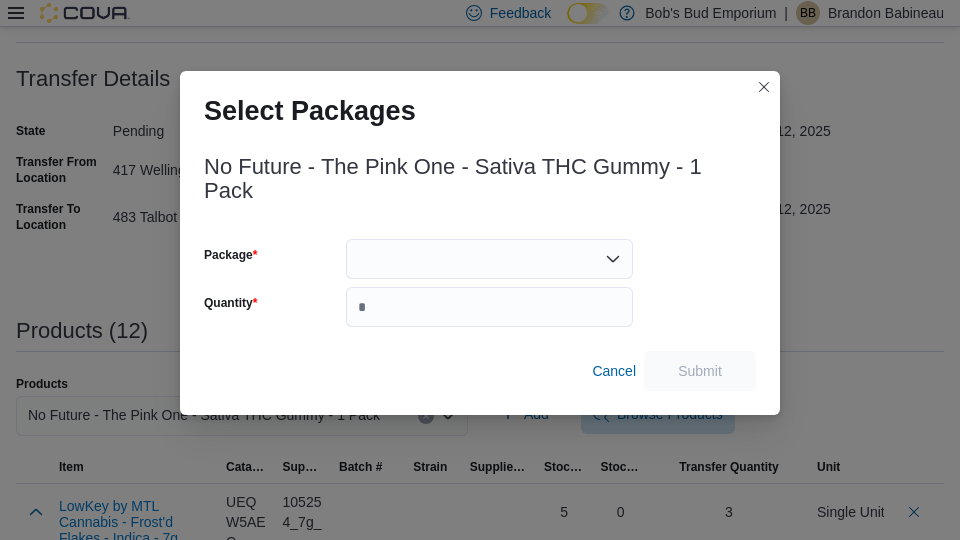 click at bounding box center [489, 259] 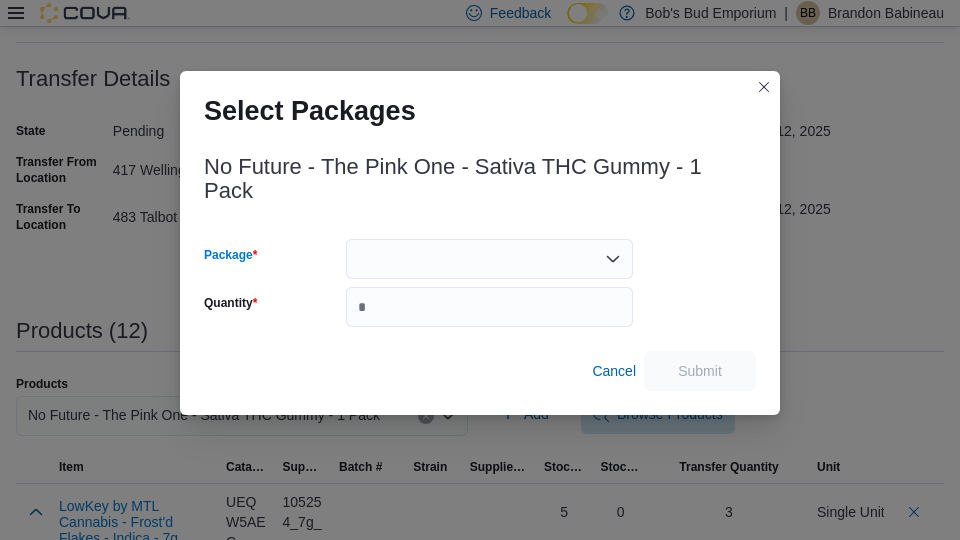 click at bounding box center [489, 259] 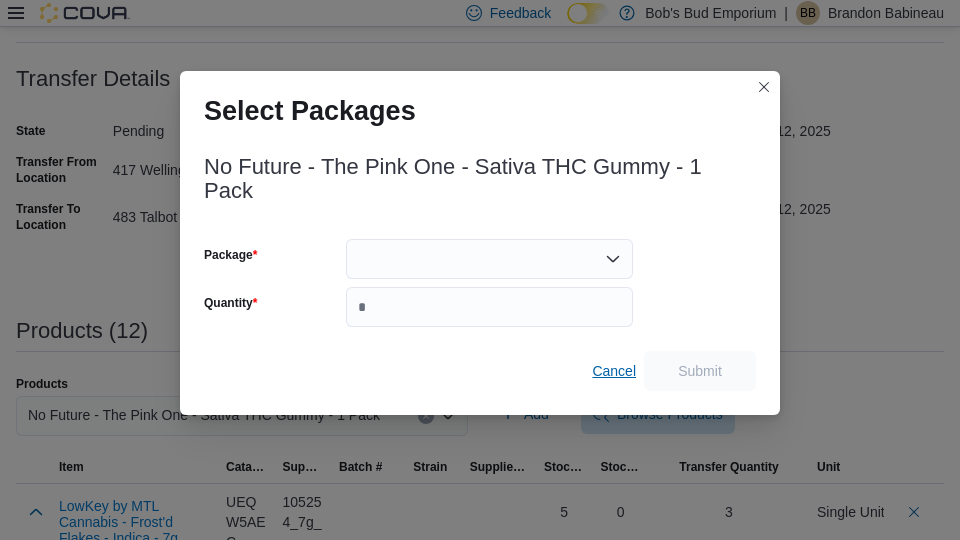 click on "Cancel" at bounding box center [614, 371] 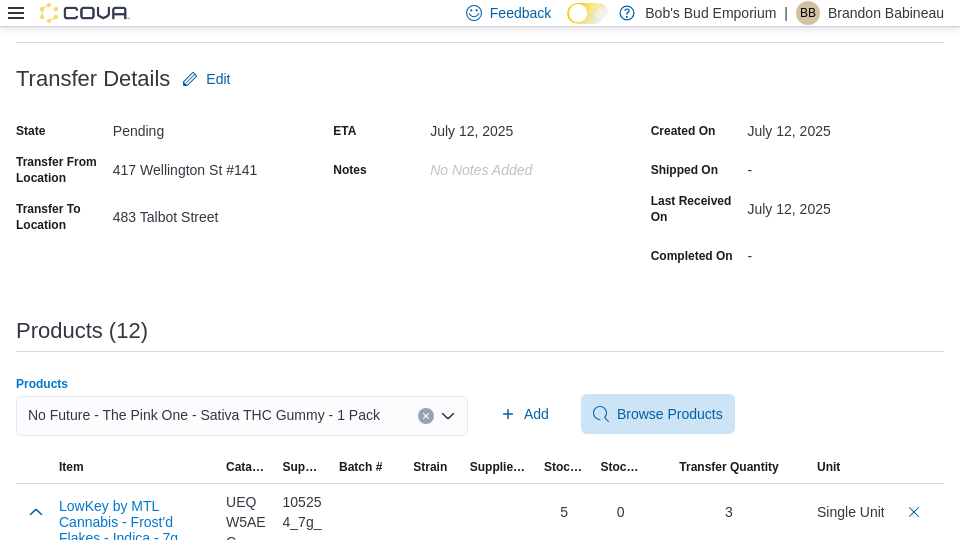 click on "No Future - The Pink One - Sativa THC Gummy - 1 Pack" at bounding box center (242, 416) 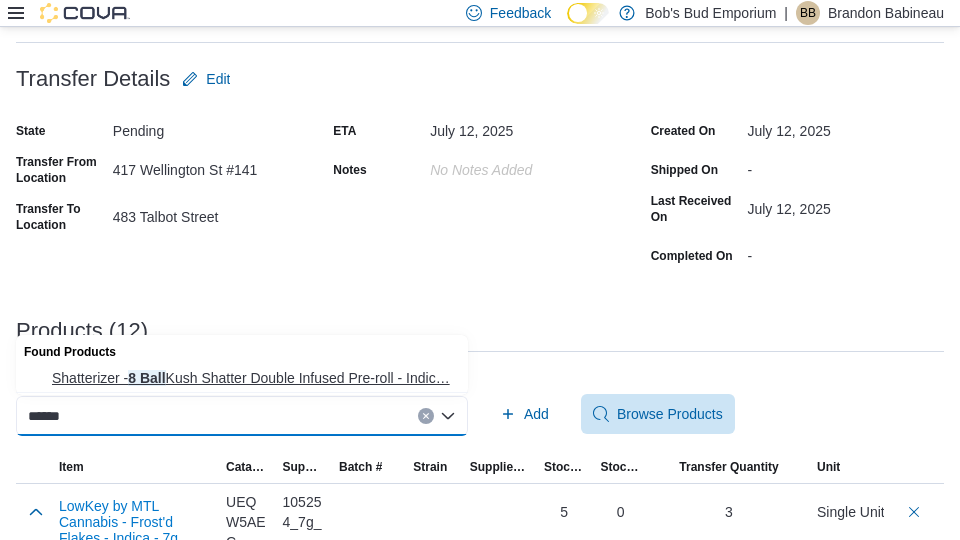 type on "******" 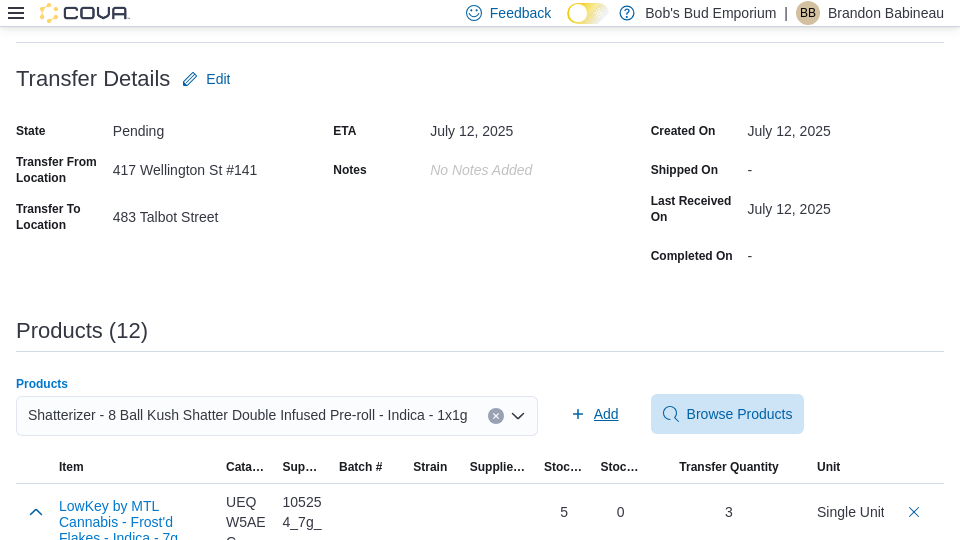 click on "Add" at bounding box center (606, 414) 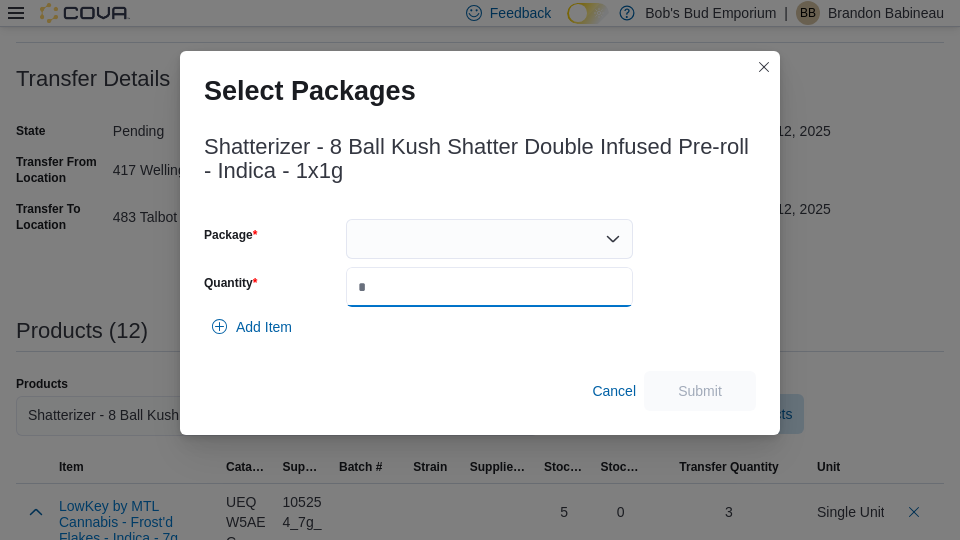 click on "Quantity" at bounding box center [489, 287] 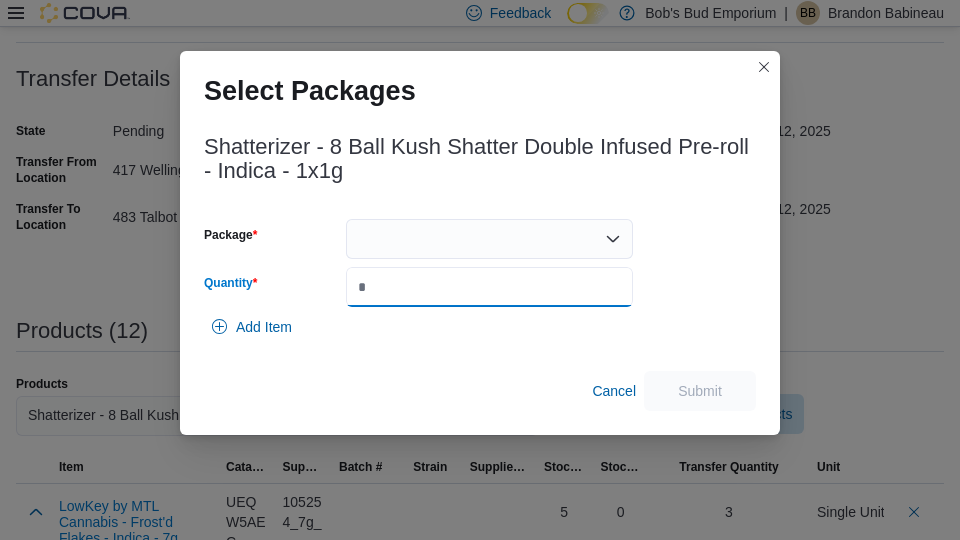 type on "*" 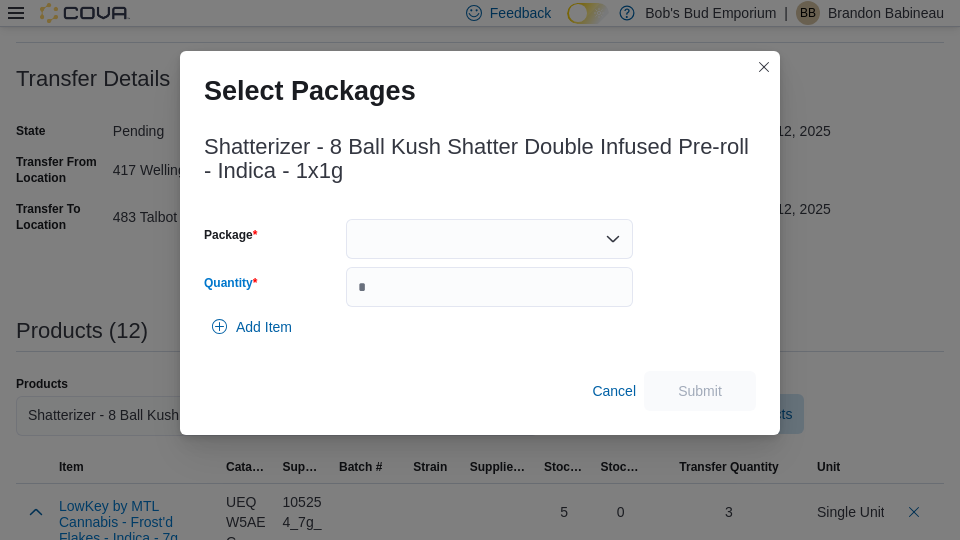 click at bounding box center (489, 239) 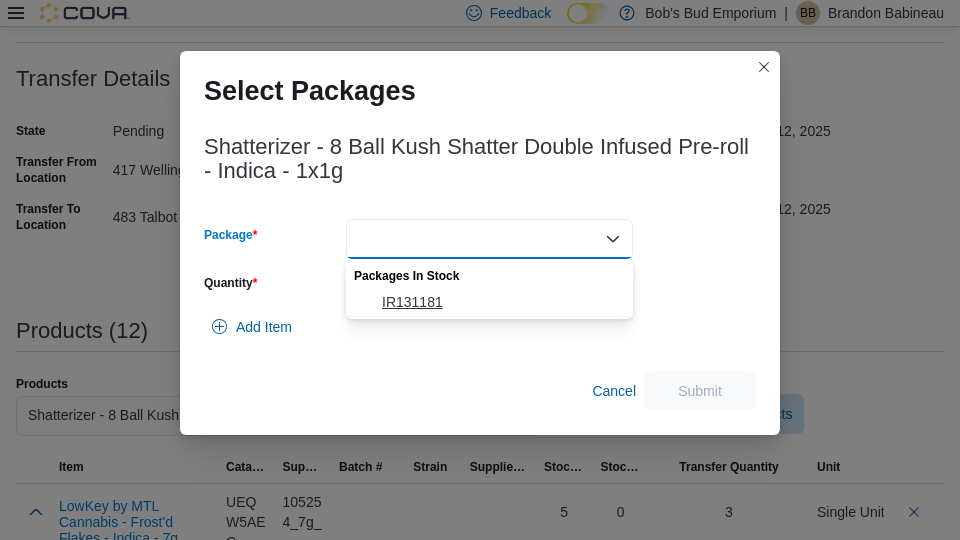 click on "IR131181" at bounding box center (501, 302) 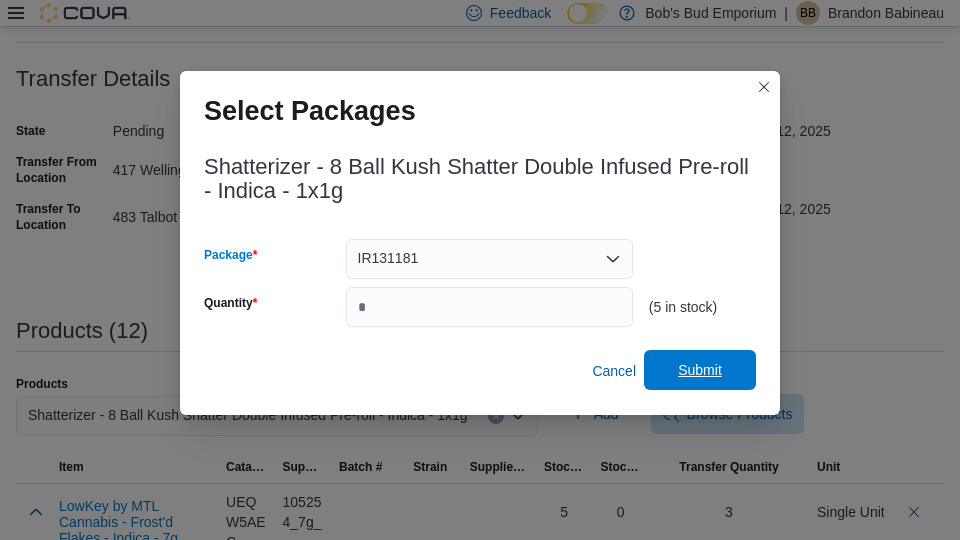 click on "Submit" at bounding box center (700, 370) 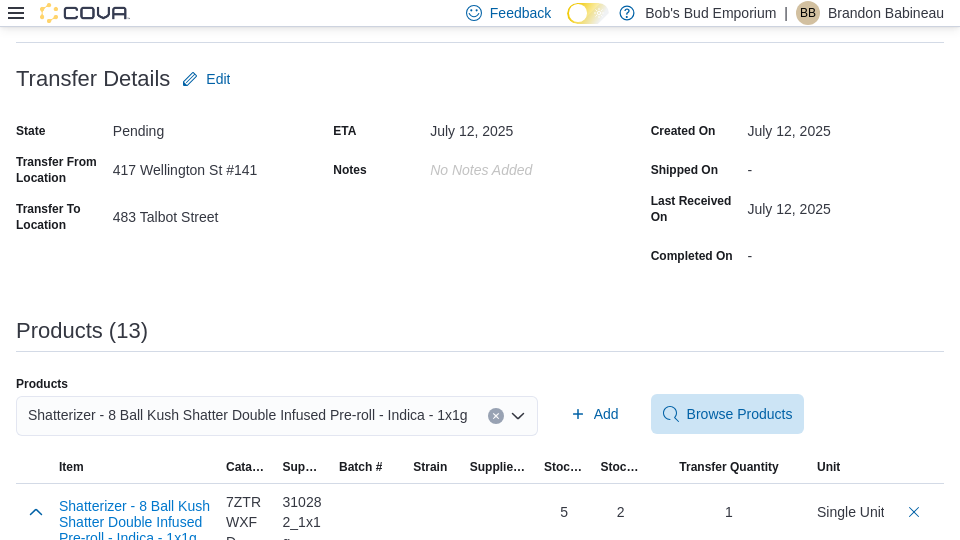 click on "Shatterizer - 8 Ball Kush Shatter Double Infused Pre-roll - Indica - 1x1g" at bounding box center [248, 415] 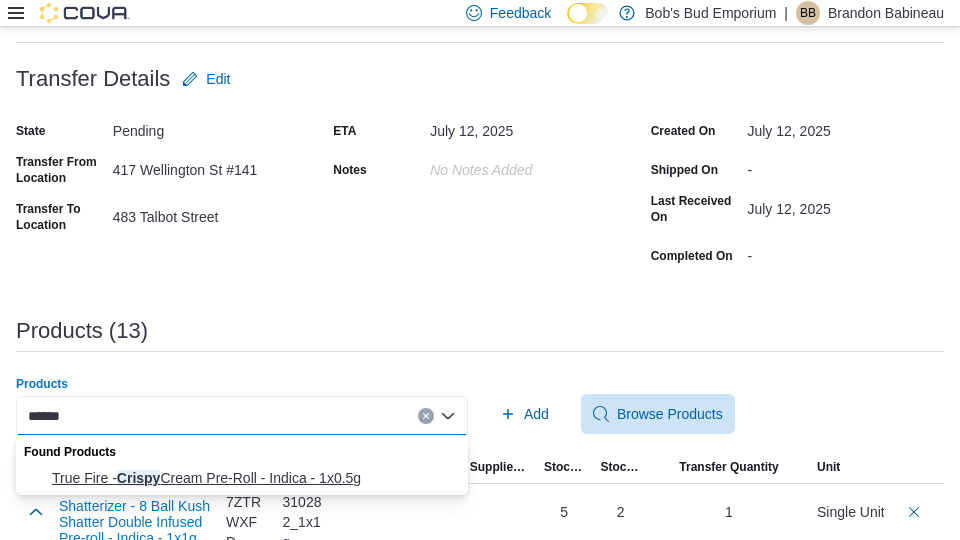 type on "******" 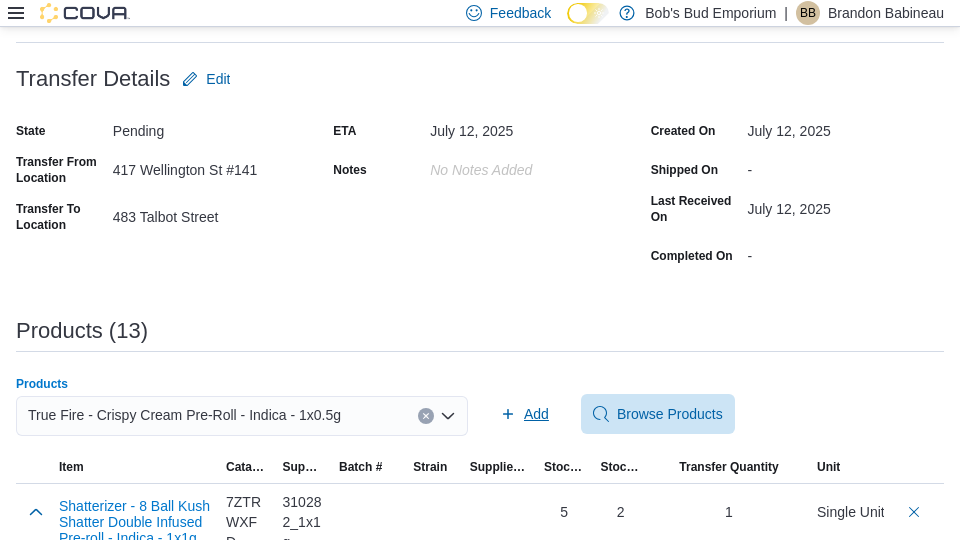 click on "Add" at bounding box center [524, 414] 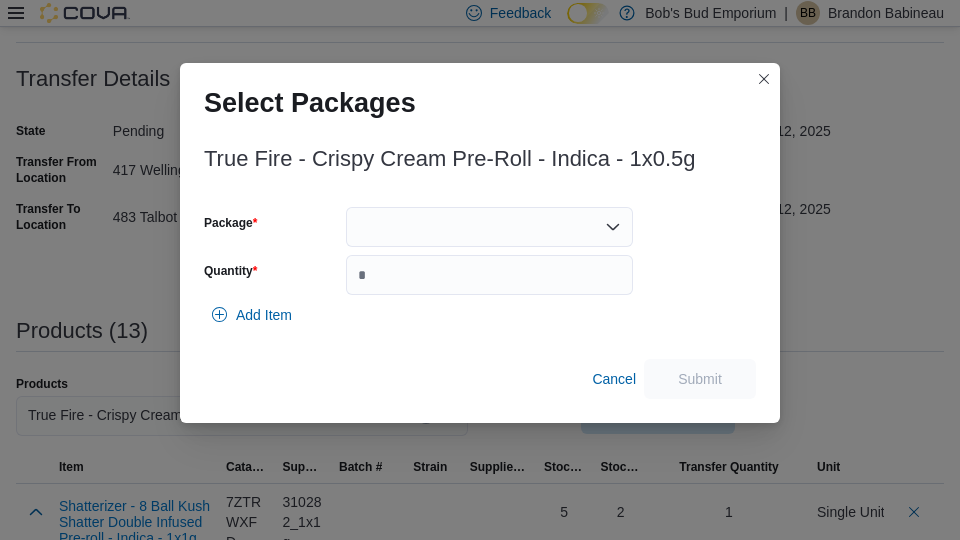 click at bounding box center [489, 227] 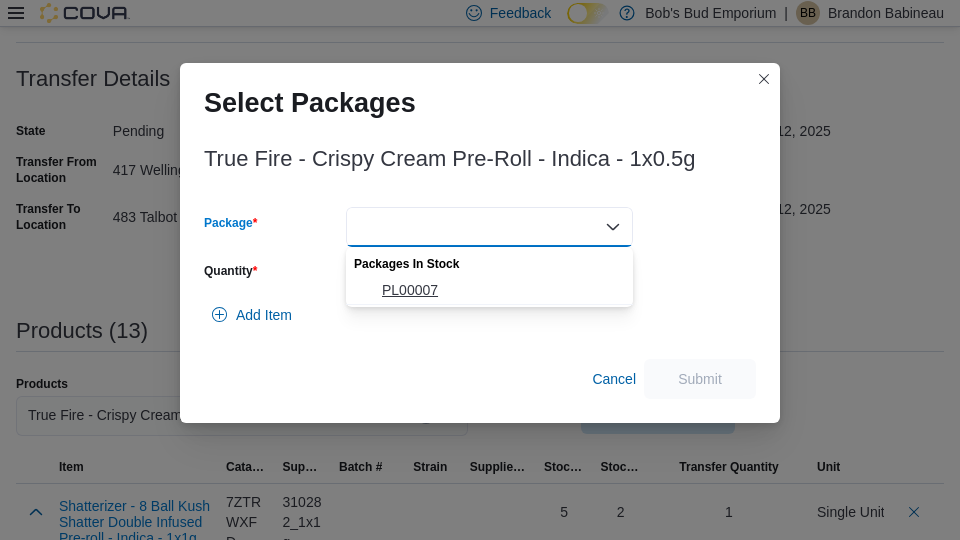 click on "PL00007" at bounding box center (489, 290) 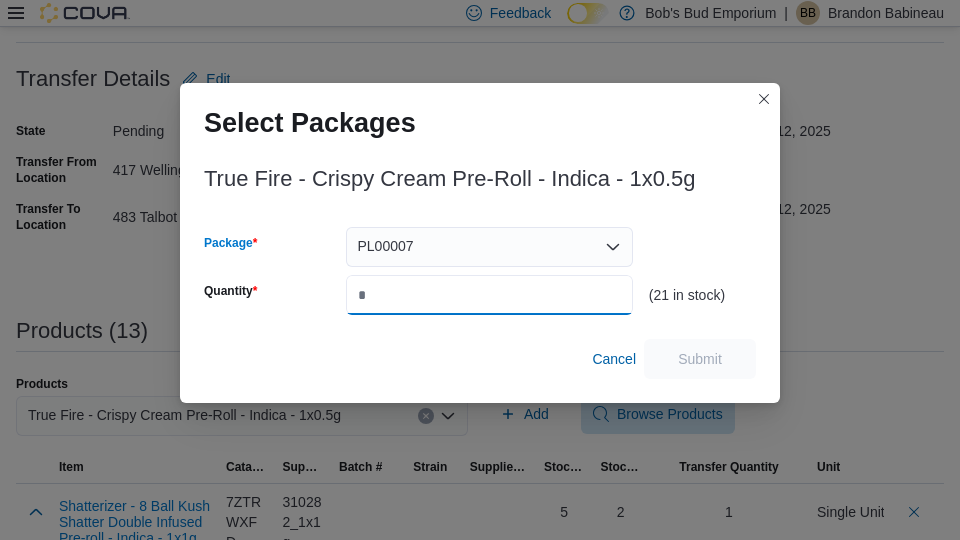 click on "Quantity" at bounding box center (489, 295) 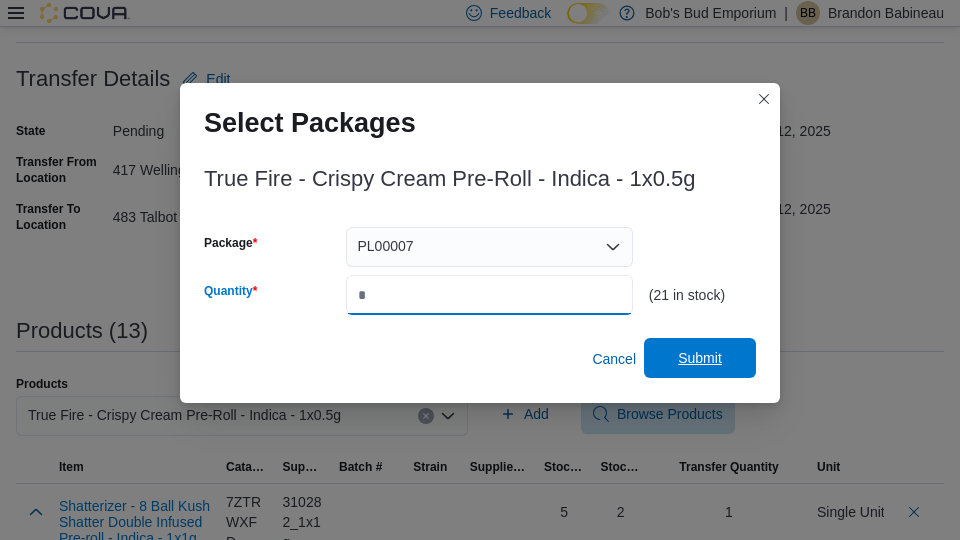 type on "**" 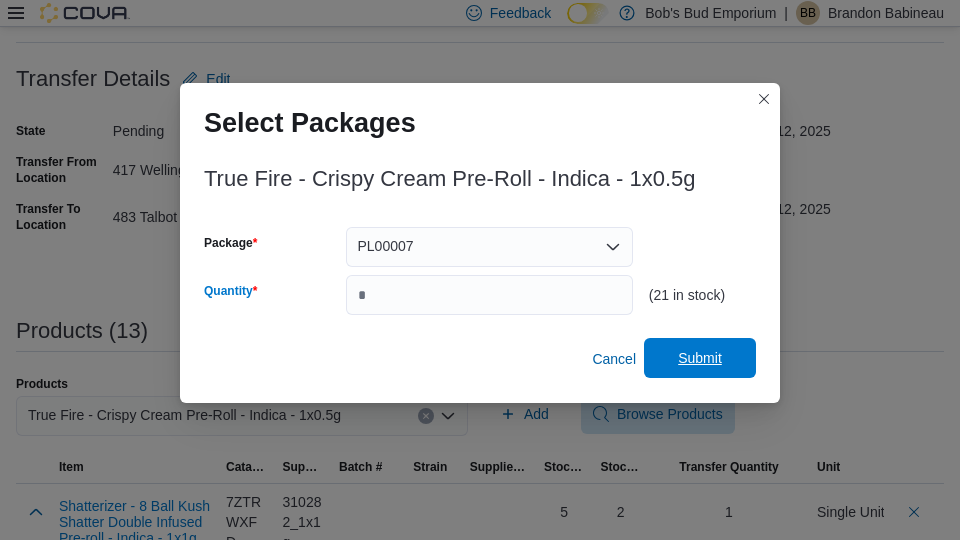 click on "Submit" at bounding box center (700, 358) 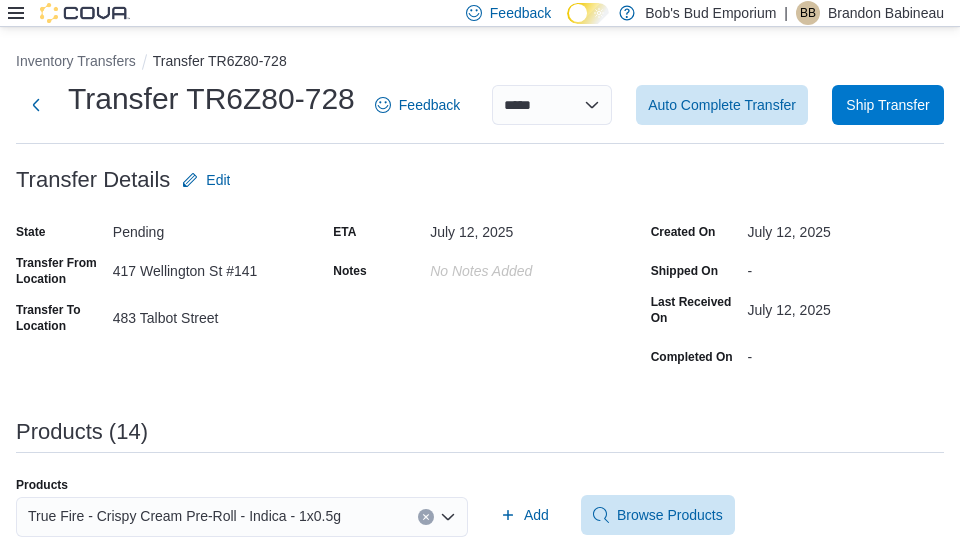 scroll, scrollTop: 0, scrollLeft: 0, axis: both 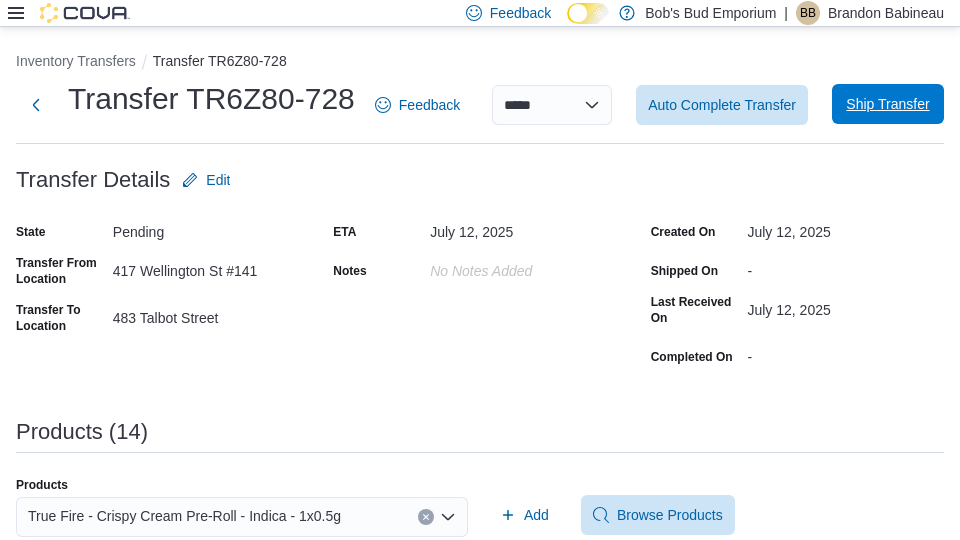 click on "Ship Transfer" at bounding box center (888, 104) 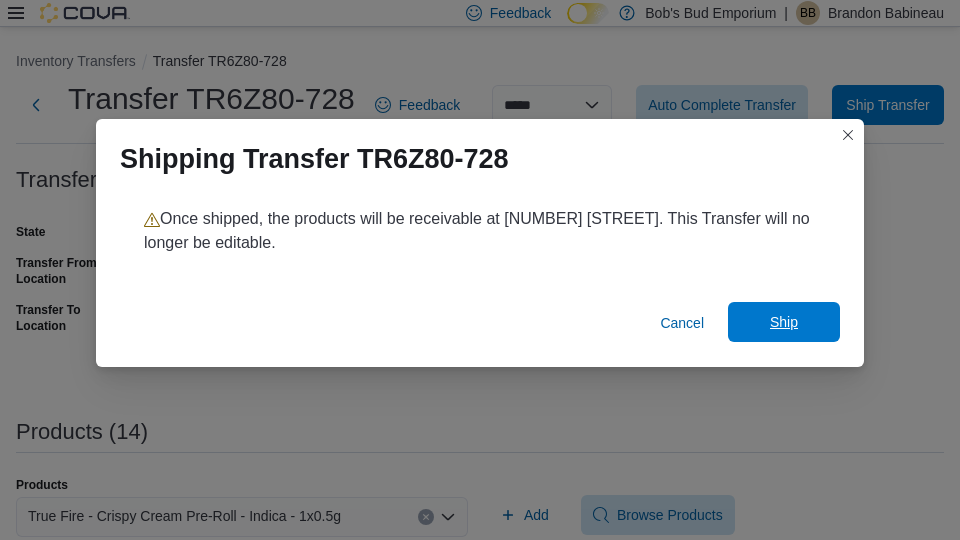 click on "Ship" at bounding box center [784, 322] 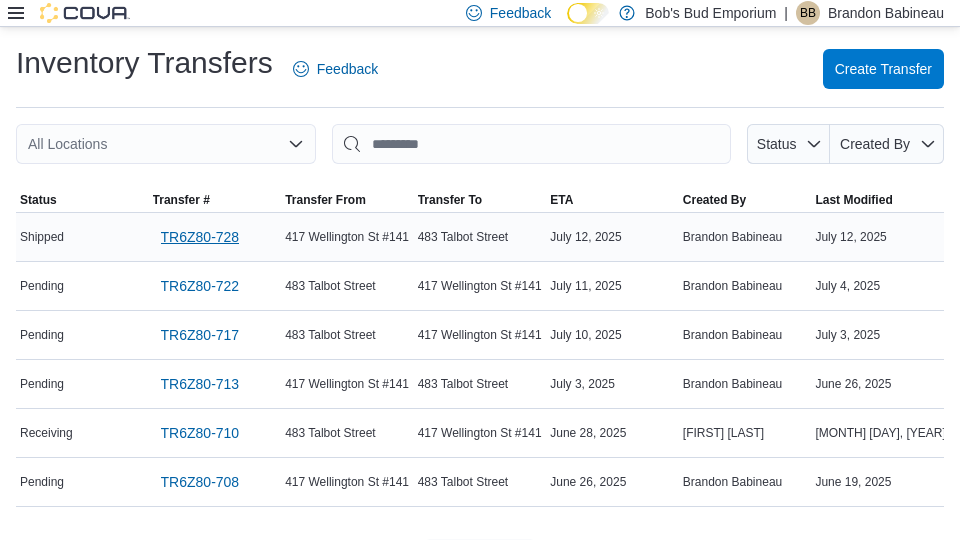 click on "TR6Z80-728" at bounding box center [200, 237] 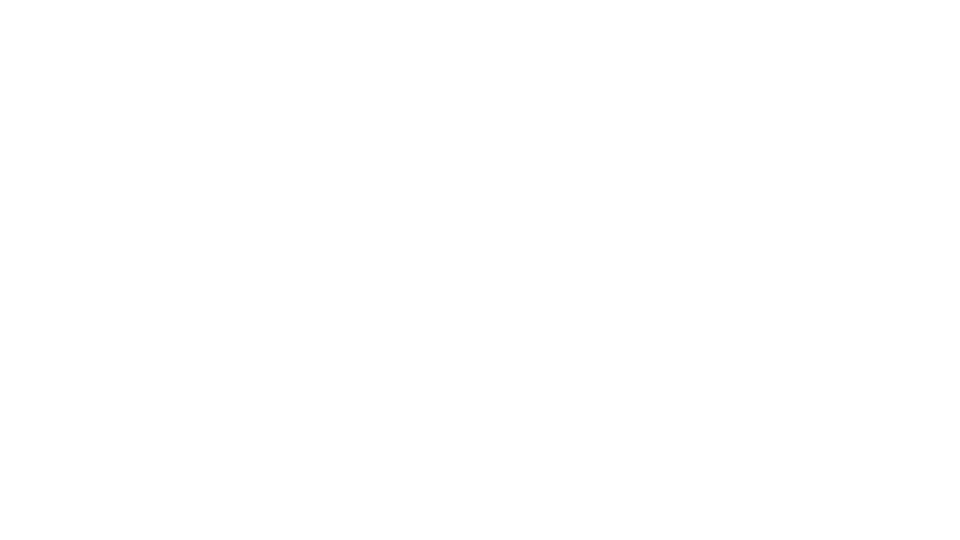 scroll, scrollTop: 0, scrollLeft: 0, axis: both 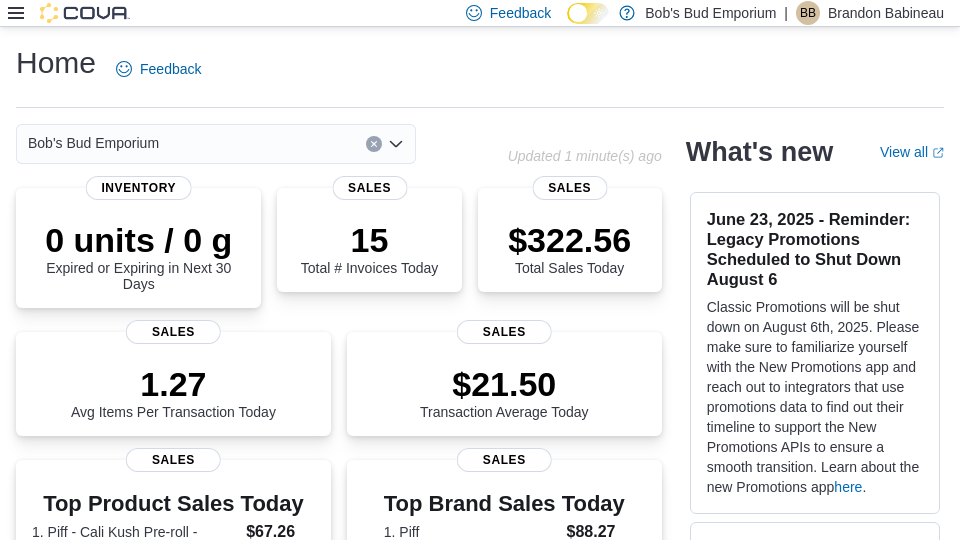 click at bounding box center [480, 107] 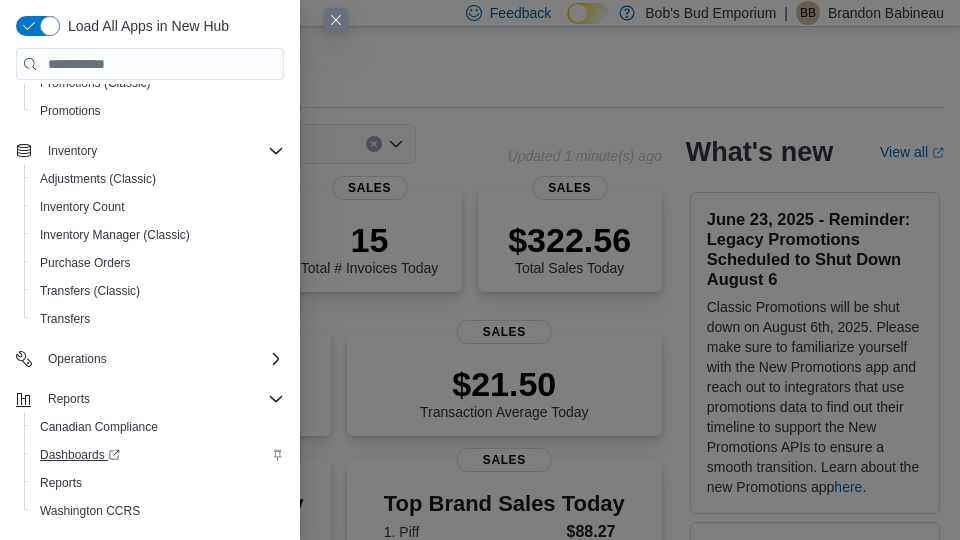 scroll, scrollTop: 230, scrollLeft: 0, axis: vertical 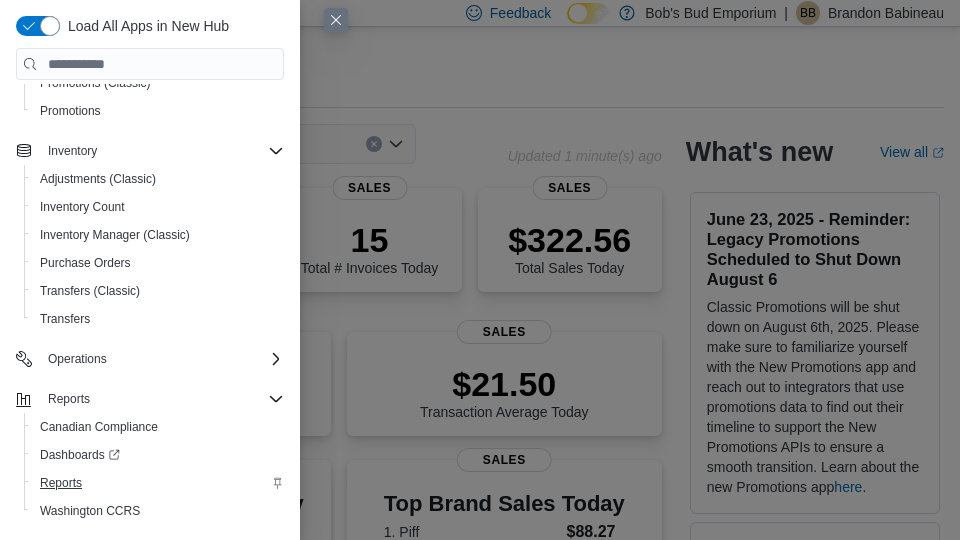 click on "Reports" at bounding box center [61, 483] 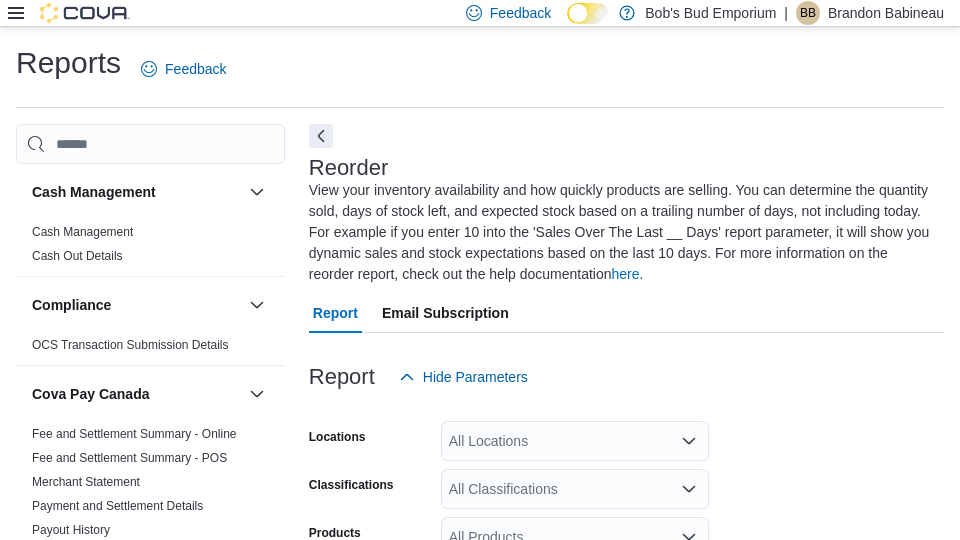 scroll, scrollTop: 0, scrollLeft: 0, axis: both 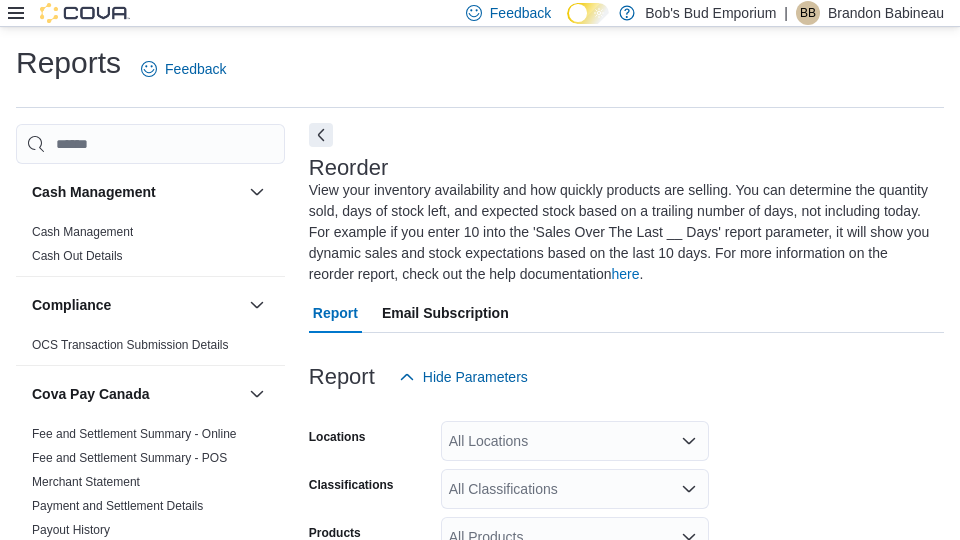 click at bounding box center (321, 135) 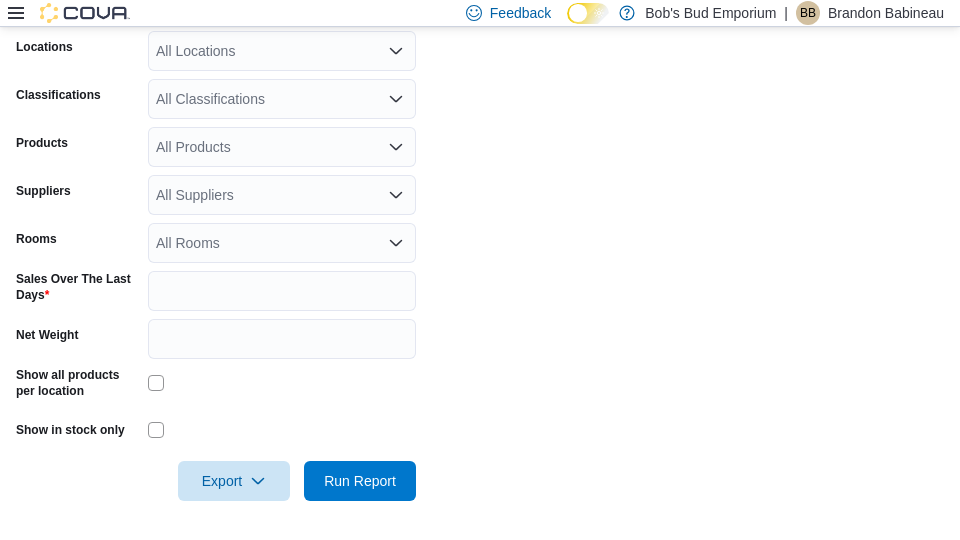 scroll, scrollTop: 369, scrollLeft: 0, axis: vertical 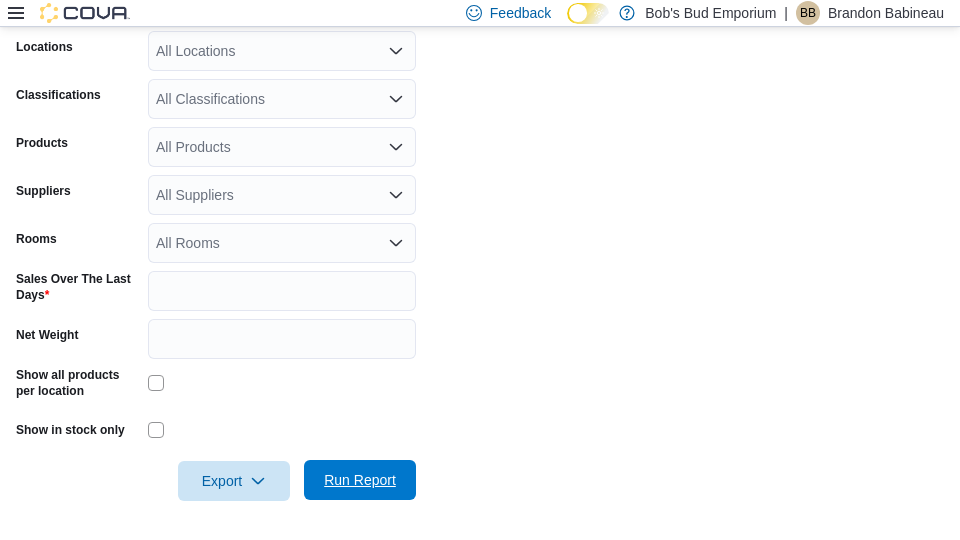 click on "Run Report" at bounding box center (360, 480) 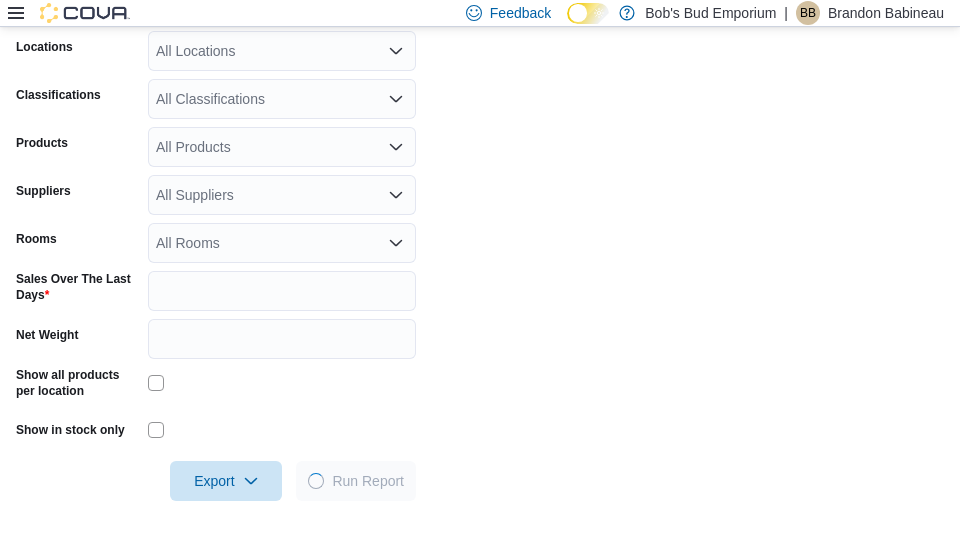 click at bounding box center (282, 430) 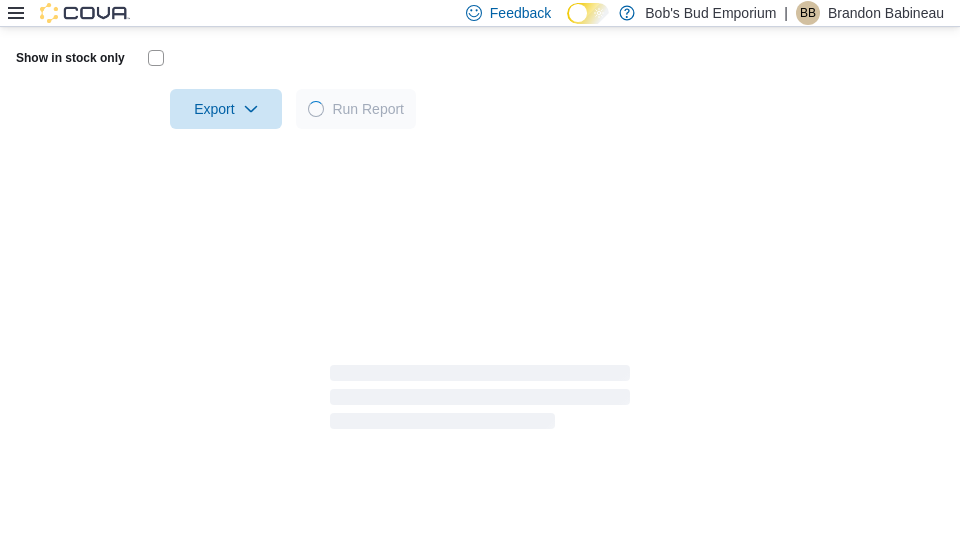 scroll, scrollTop: 739, scrollLeft: 0, axis: vertical 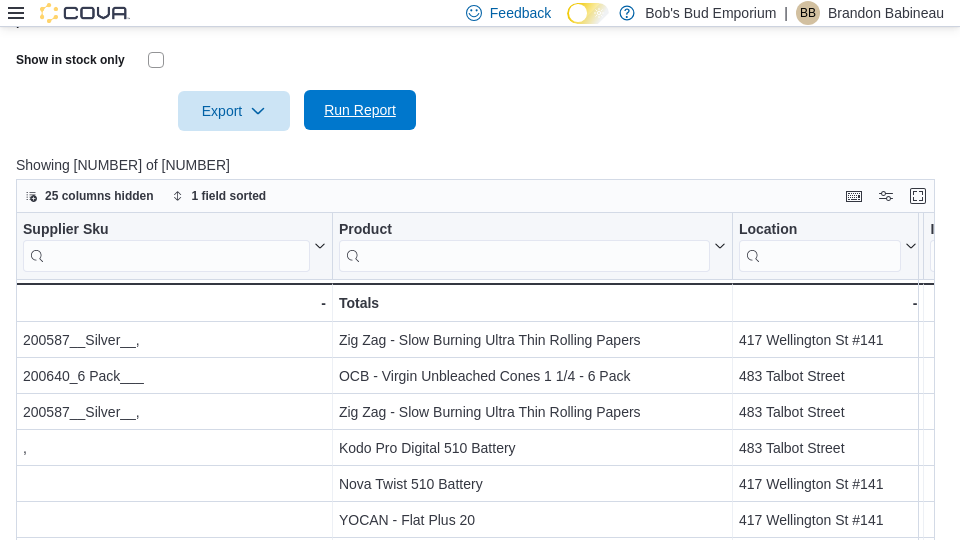 click on "Run Report" at bounding box center [360, 110] 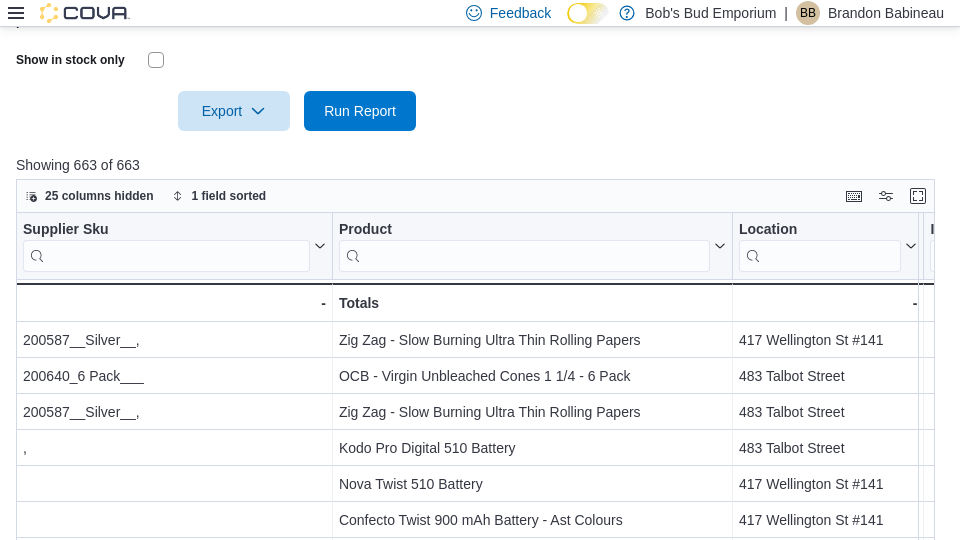 scroll, scrollTop: 0, scrollLeft: 0, axis: both 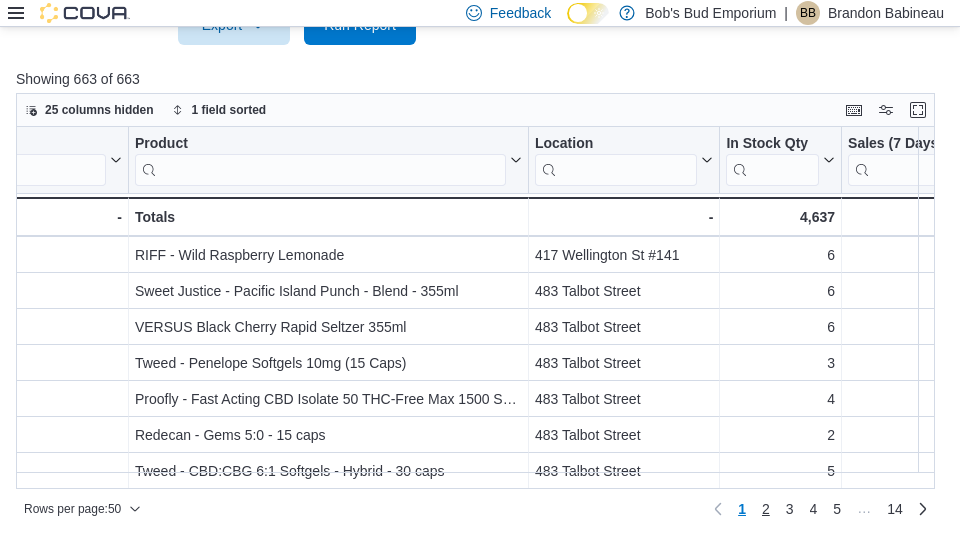 click on "2" at bounding box center (766, 509) 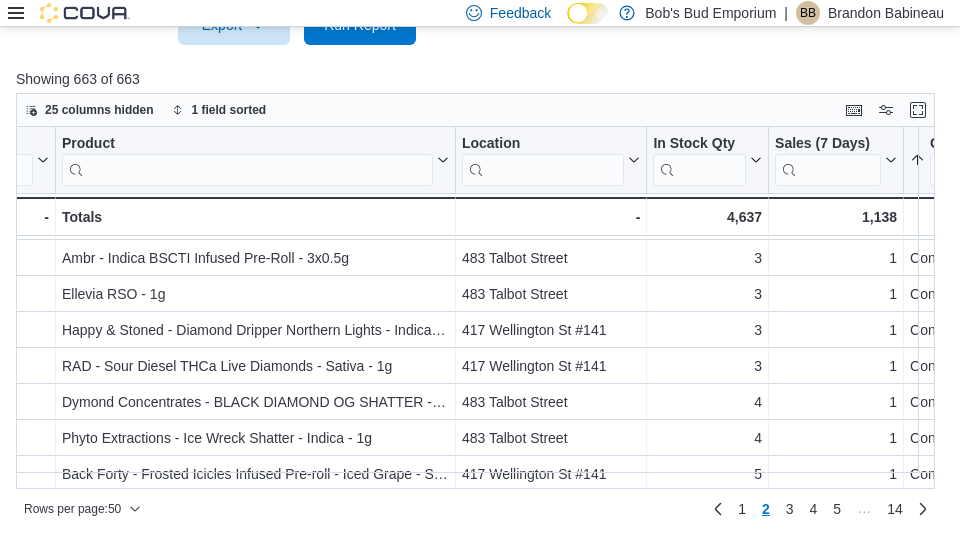 scroll, scrollTop: 1294, scrollLeft: 277, axis: both 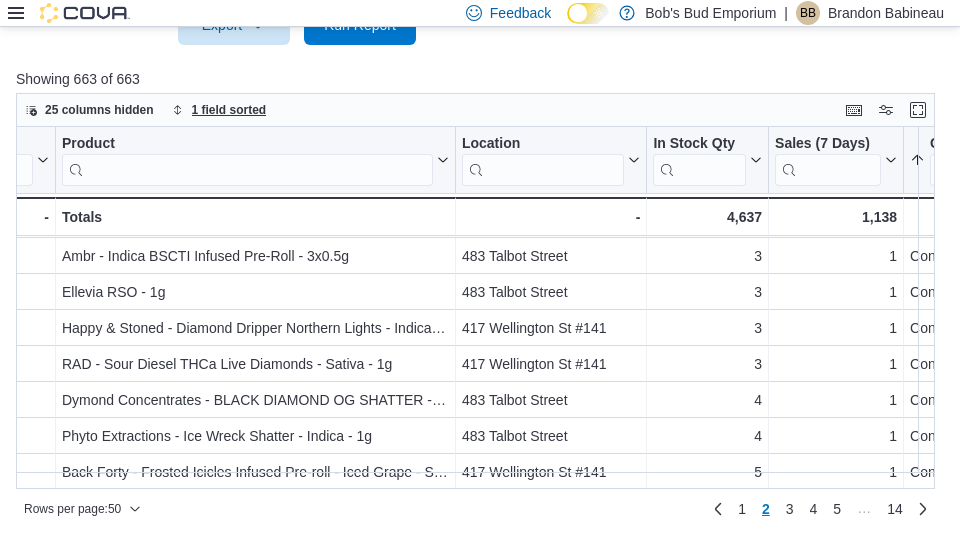 click on "1 field sorted" at bounding box center (229, 110) 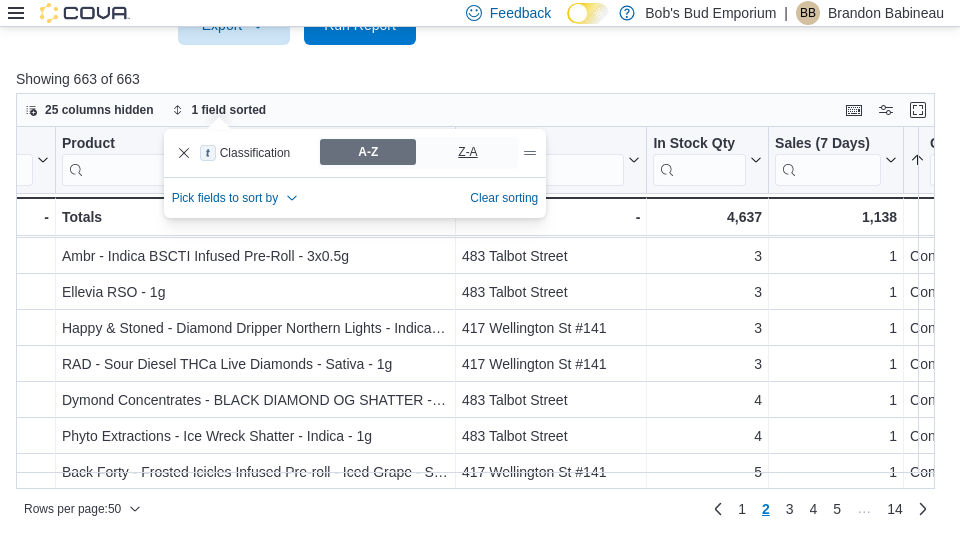 click on "Z-A" at bounding box center [468, 152] 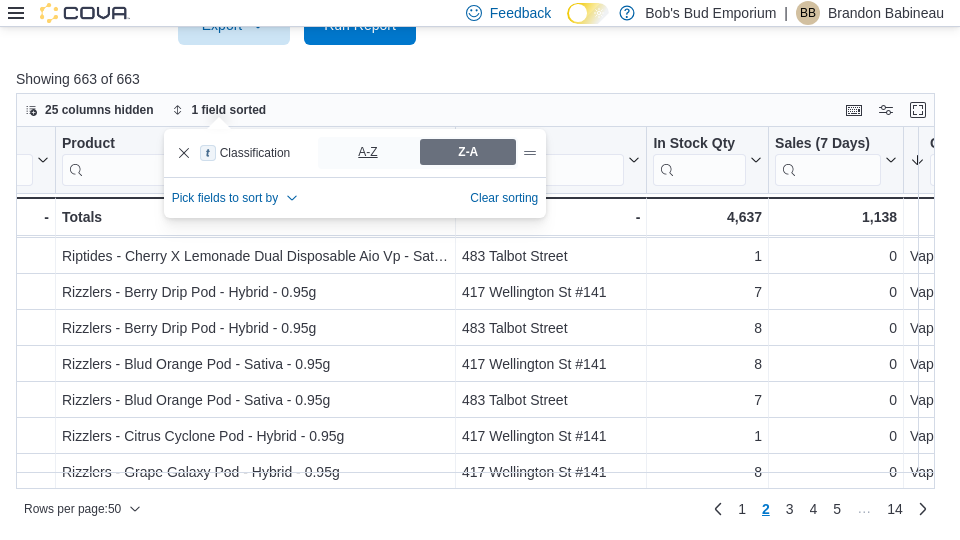 click on "A-Z" at bounding box center (368, 152) 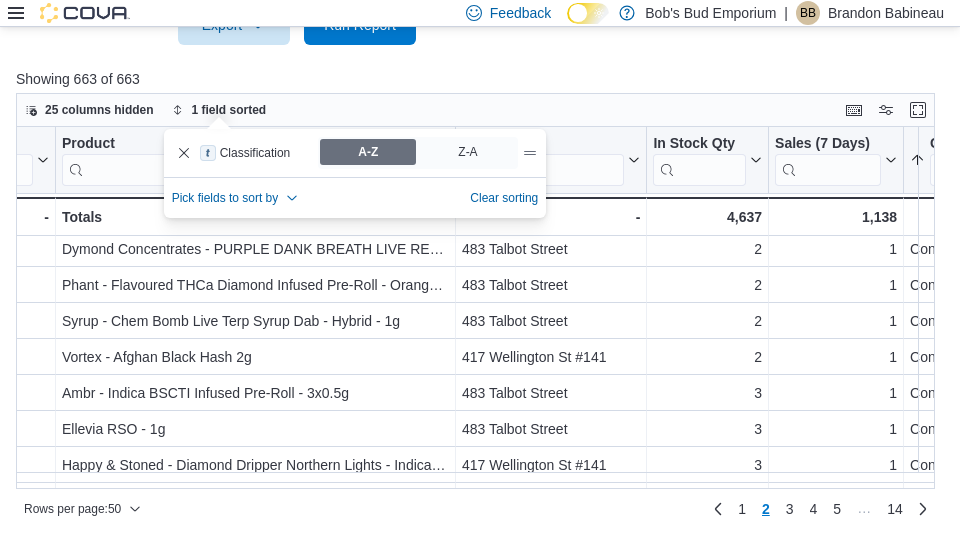 scroll, scrollTop: 1156, scrollLeft: 276, axis: both 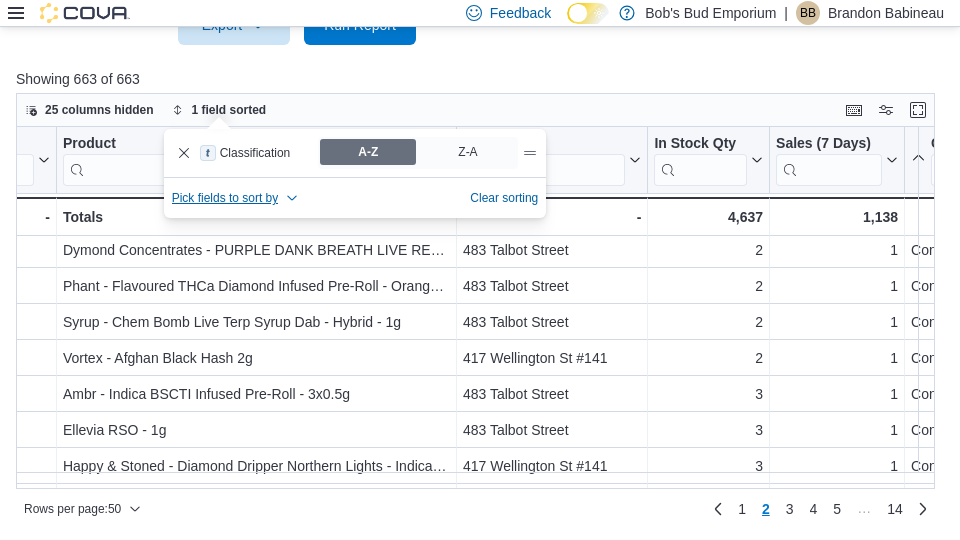 click on "Pick fields to sort by" at bounding box center (225, 198) 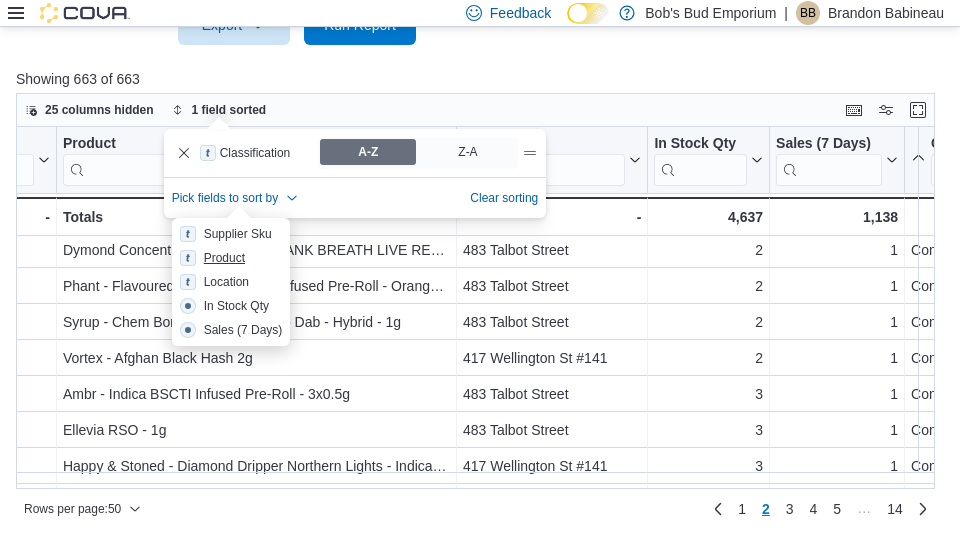 click on "Product" at bounding box center (231, 258) 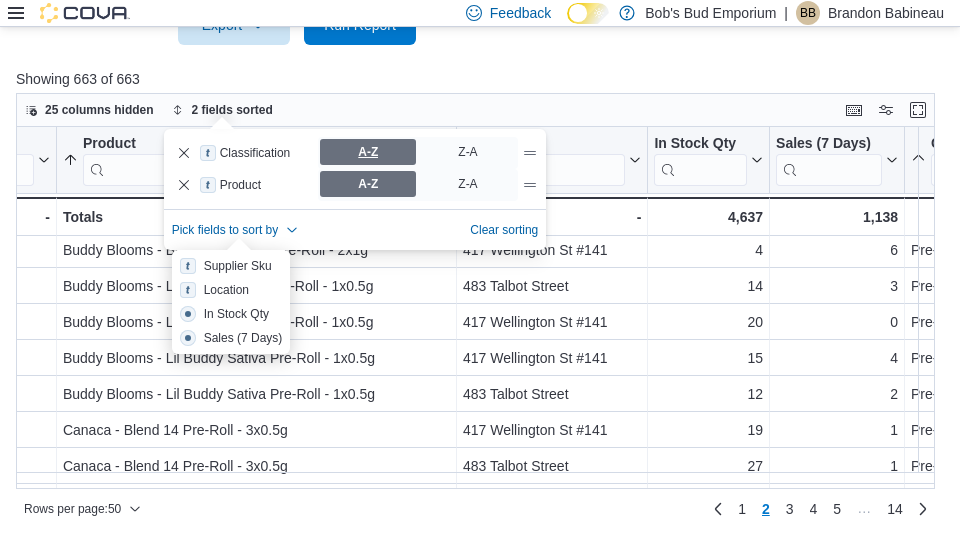 click on "A-Z" at bounding box center (368, 152) 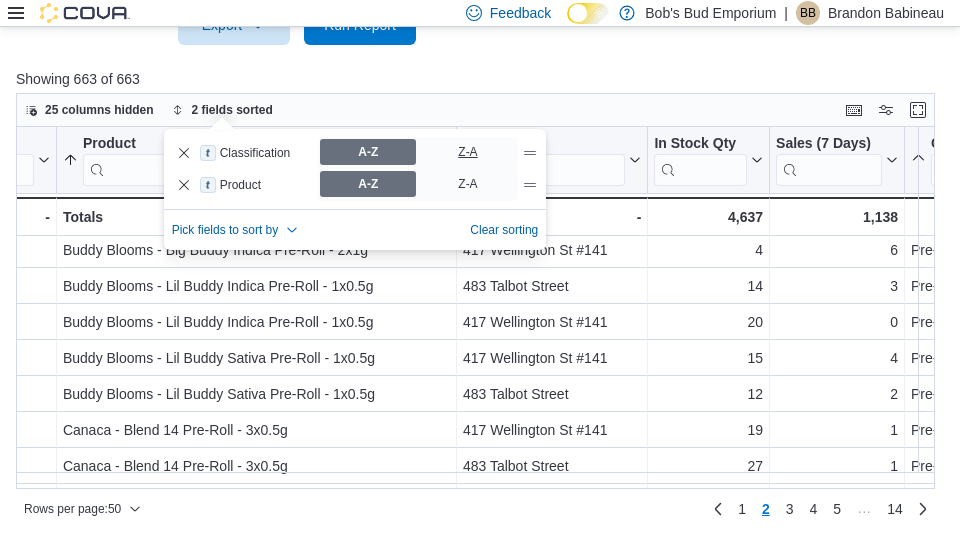 click on "Z-A" at bounding box center (468, 152) 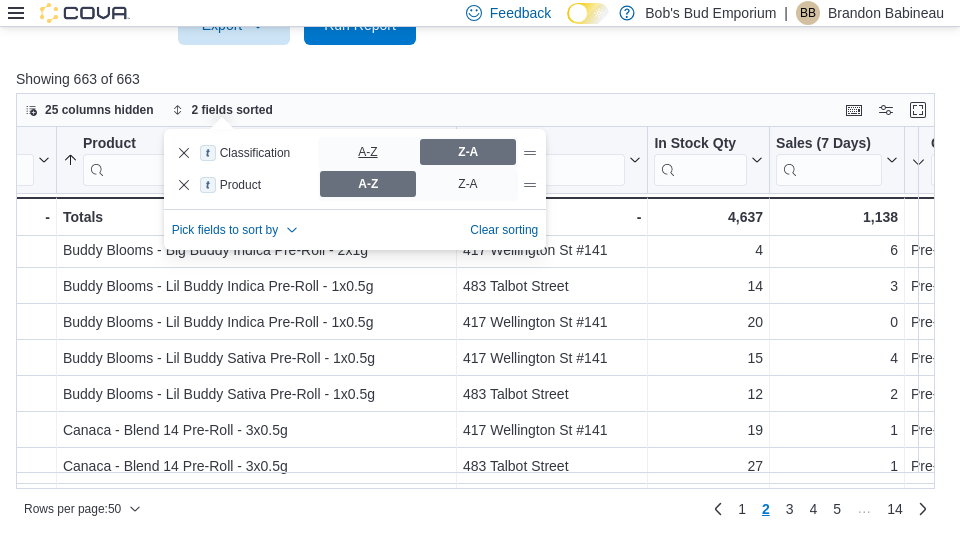 click on "A-Z" at bounding box center [368, 152] 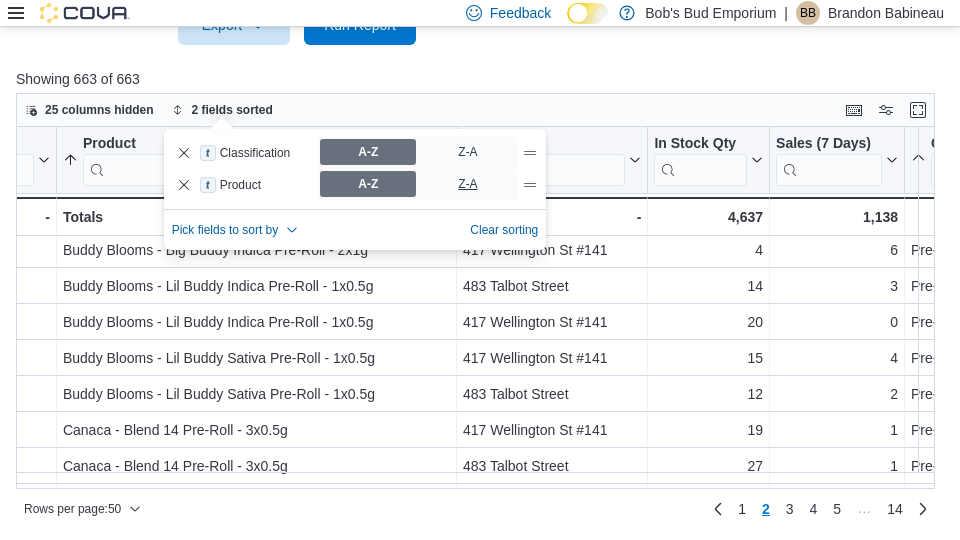 click on "Z-A" at bounding box center (468, 184) 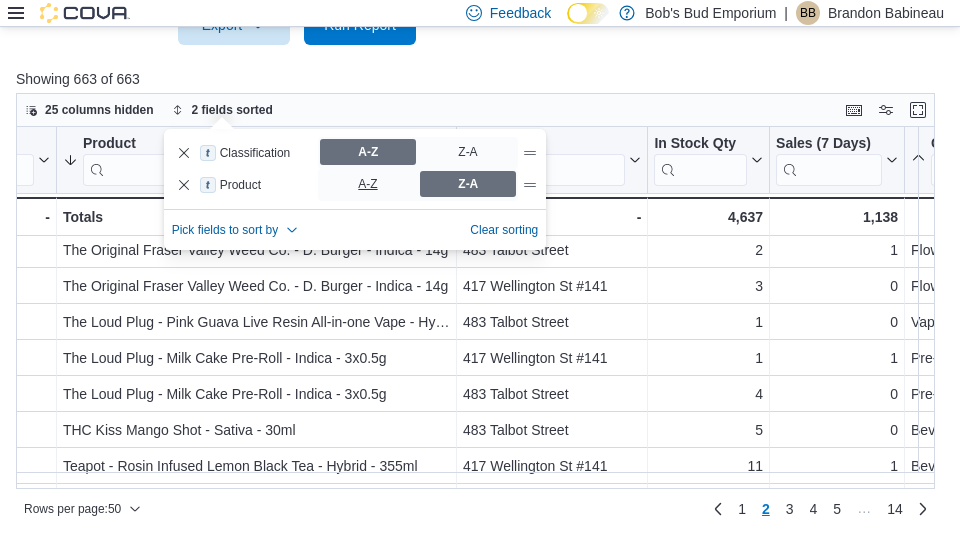 click on "A-Z" at bounding box center [368, 184] 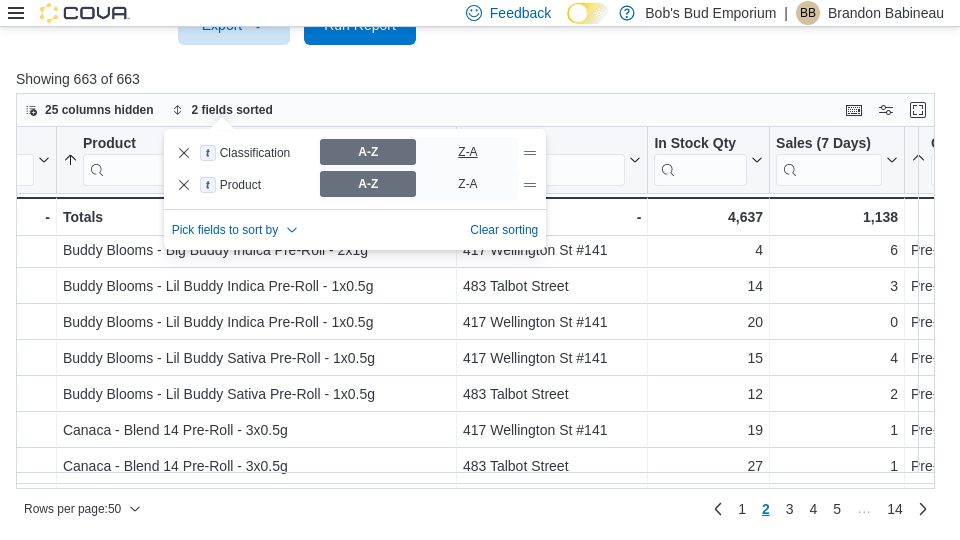 click on "Z-A" at bounding box center (468, 152) 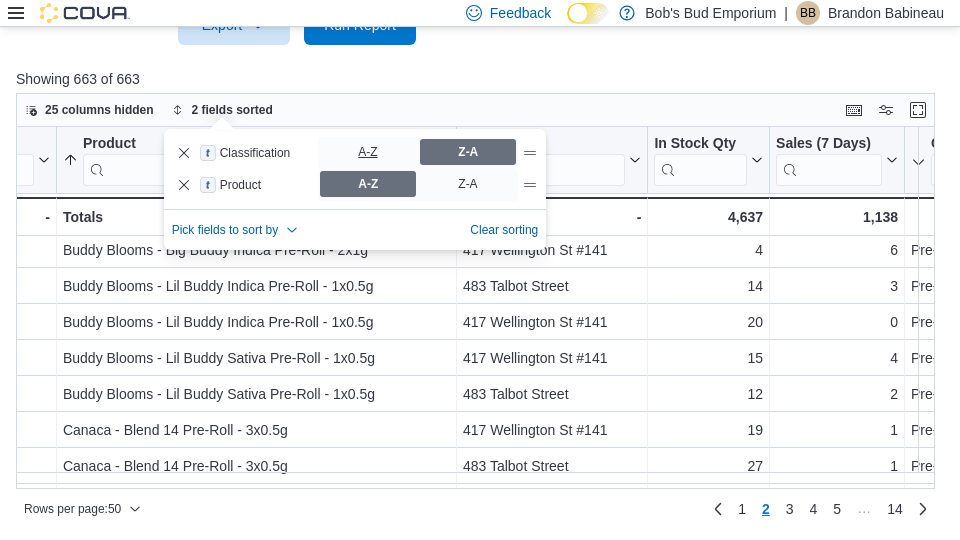 click on "A-Z" at bounding box center (368, 152) 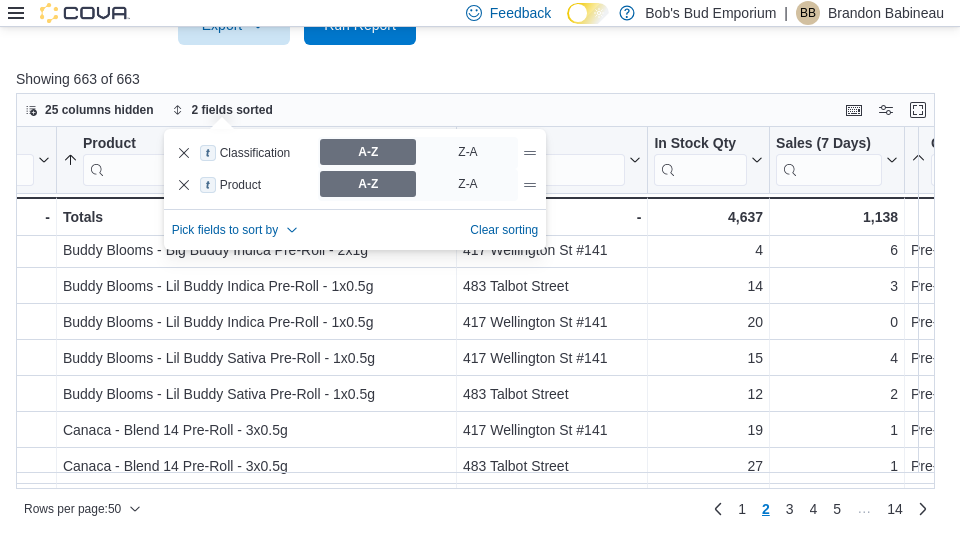 click on "25 columns hidden 2 fields sorted" at bounding box center (475, 110) 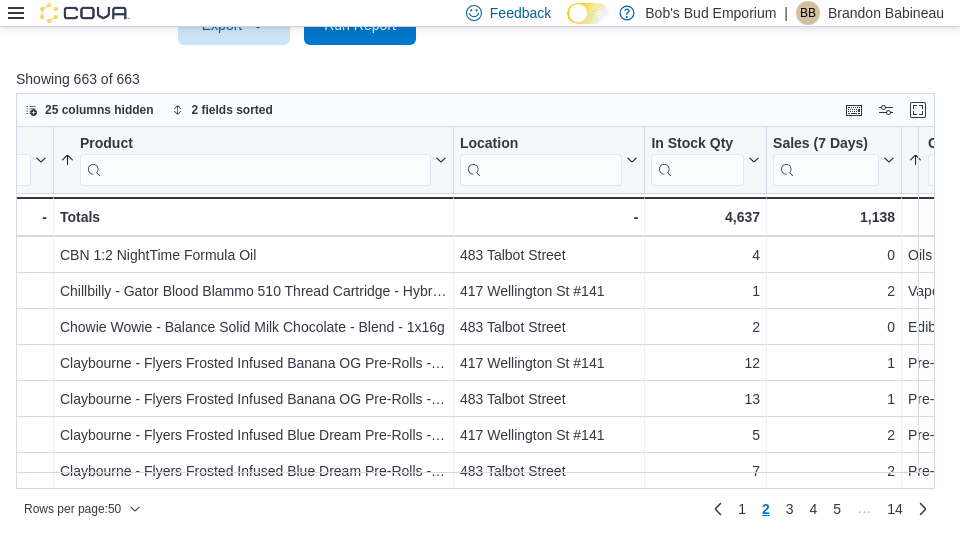 scroll, scrollTop: 1563, scrollLeft: 279, axis: both 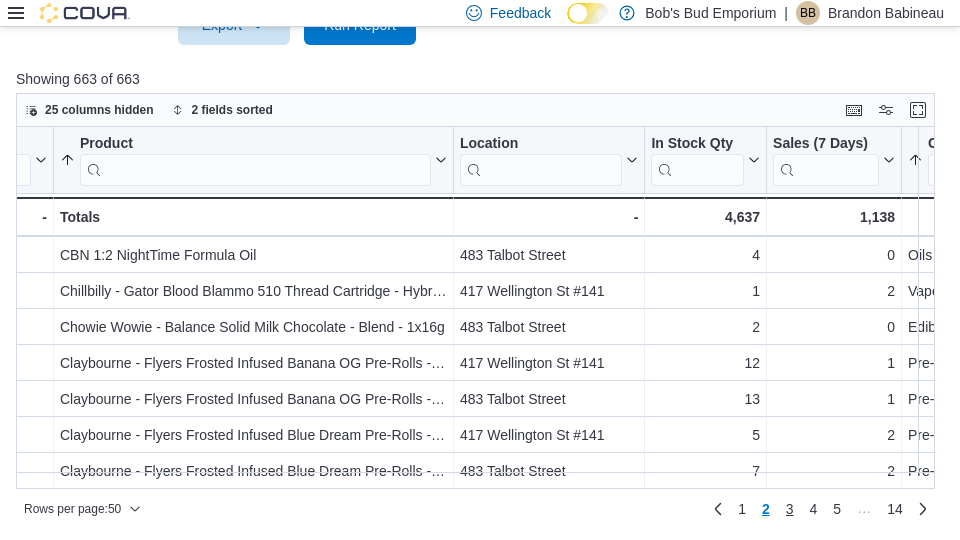 click on "3" at bounding box center (790, 509) 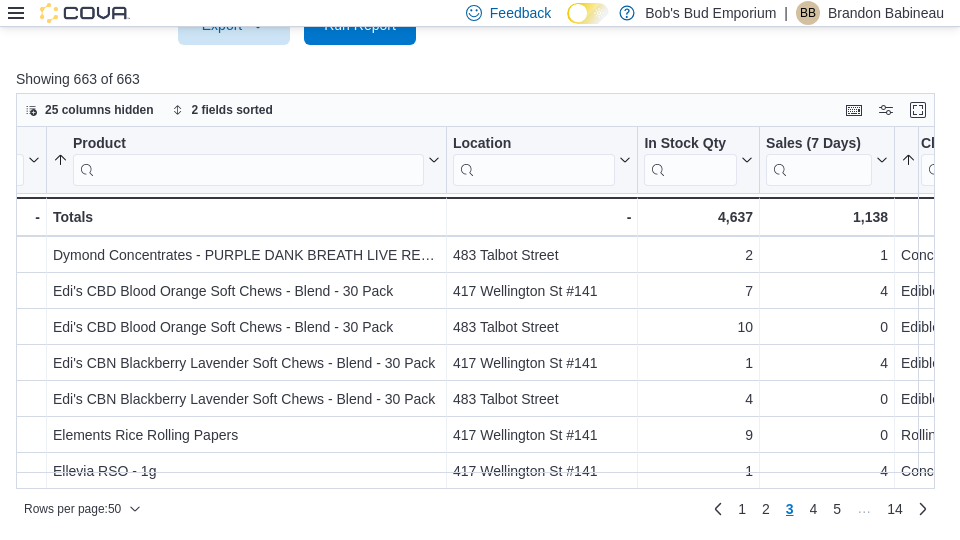 scroll, scrollTop: 1563, scrollLeft: 286, axis: both 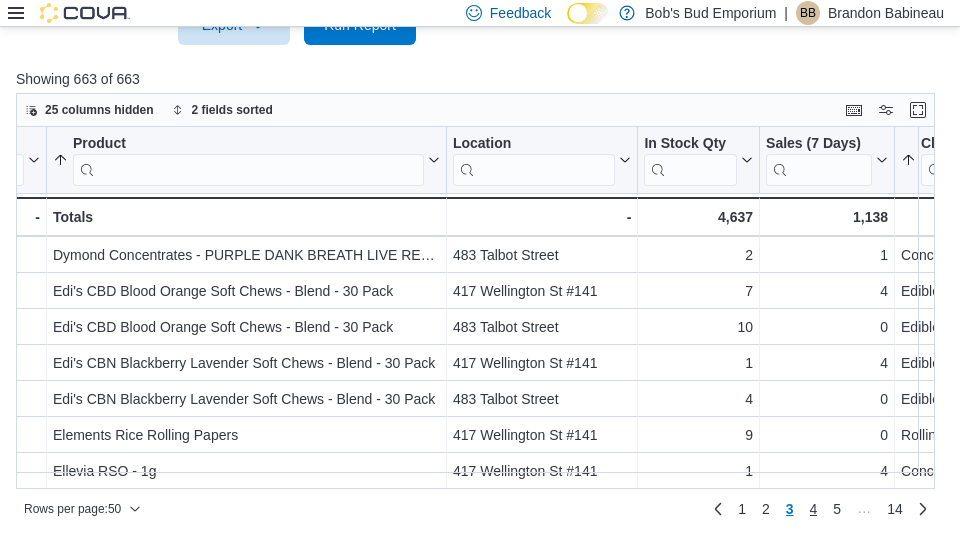 click on "4" at bounding box center [814, 509] 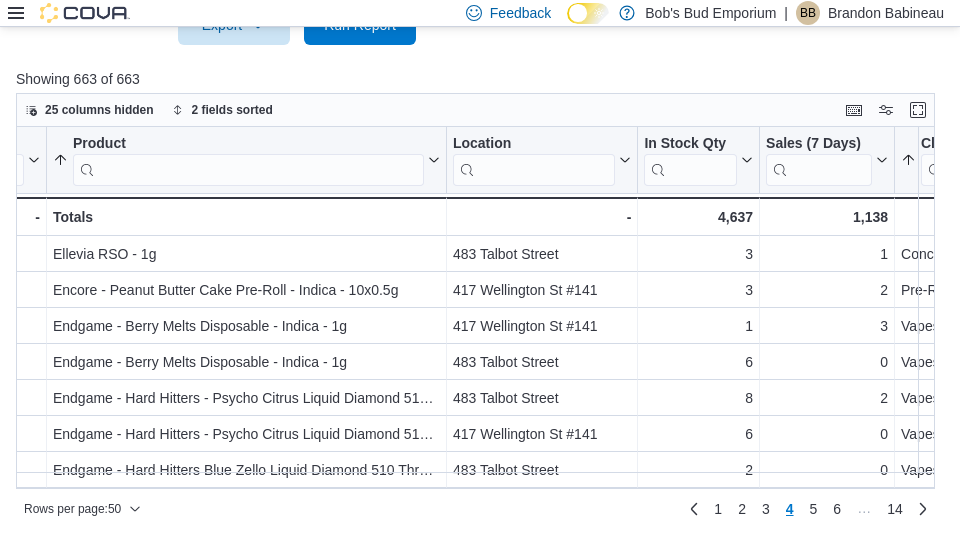 scroll, scrollTop: 0, scrollLeft: 286, axis: horizontal 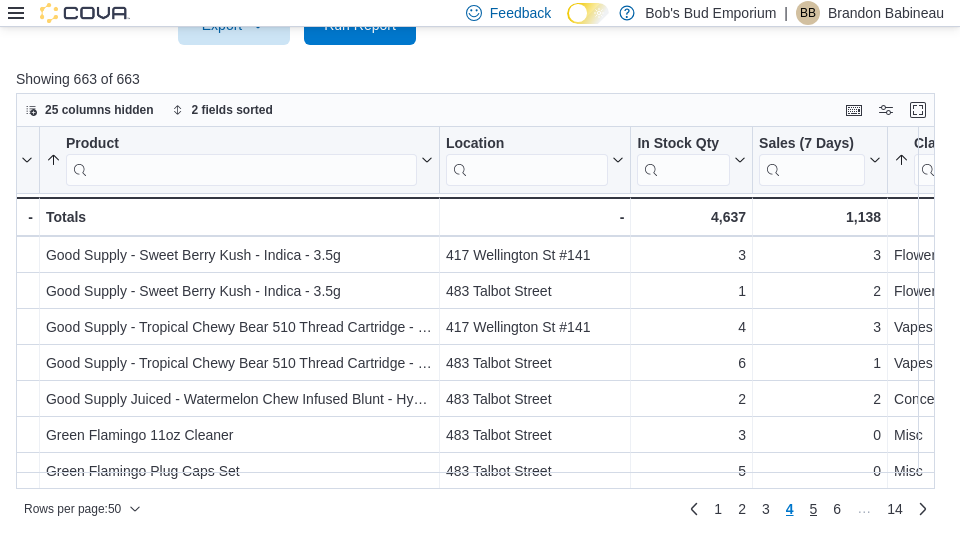 click on "5" at bounding box center (814, 509) 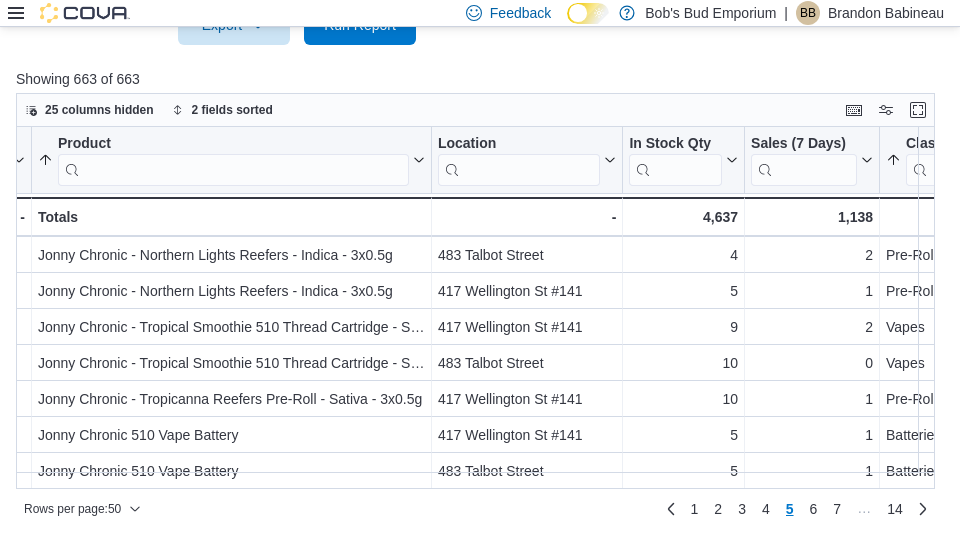 scroll, scrollTop: 1563, scrollLeft: 301, axis: both 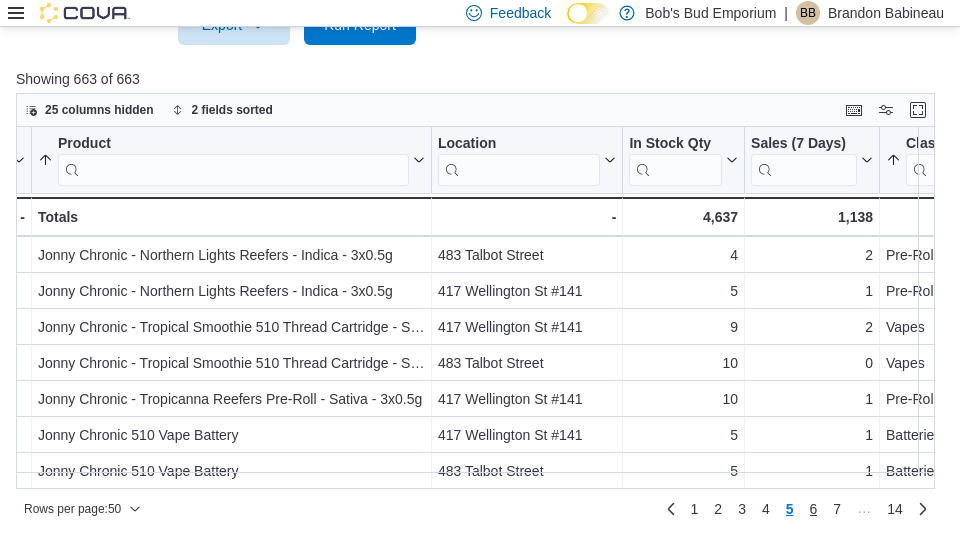 click on "6" at bounding box center [814, 509] 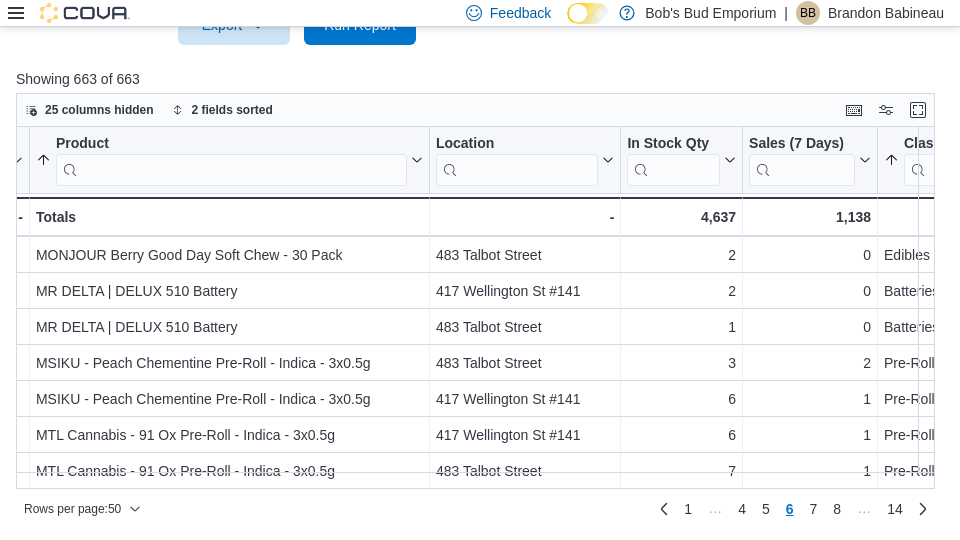 scroll, scrollTop: 1563, scrollLeft: 303, axis: both 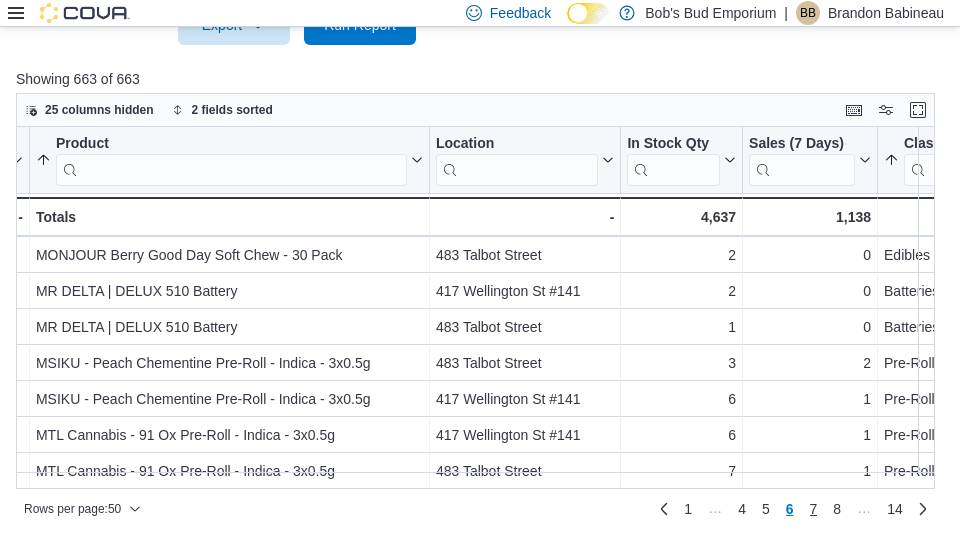 click on "7" at bounding box center [814, 509] 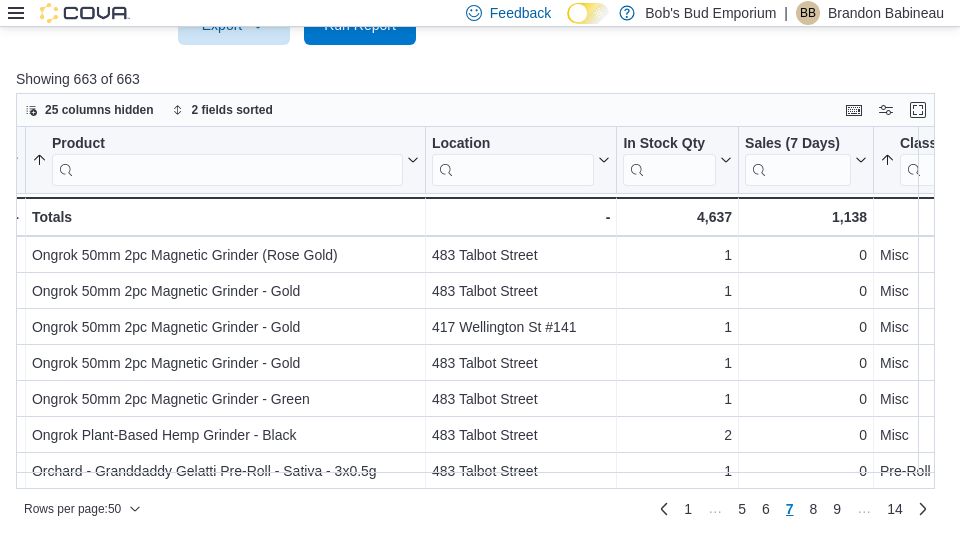 scroll, scrollTop: 1564, scrollLeft: 307, axis: both 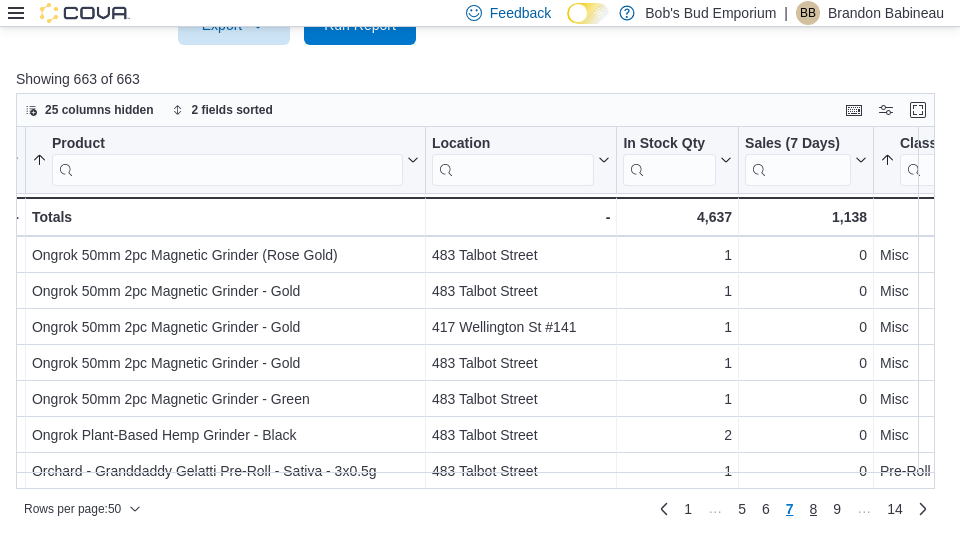 click on "8" at bounding box center (814, 509) 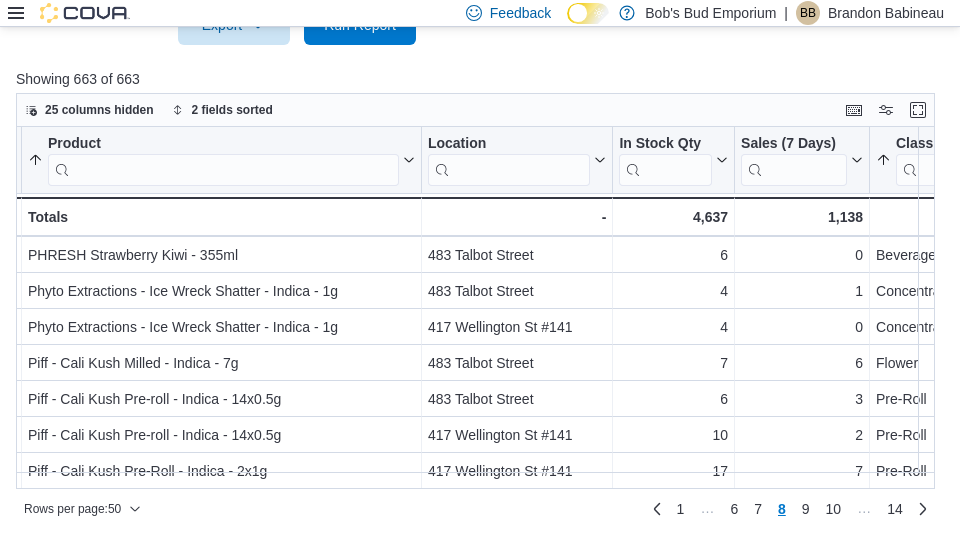scroll, scrollTop: 1563, scrollLeft: 311, axis: both 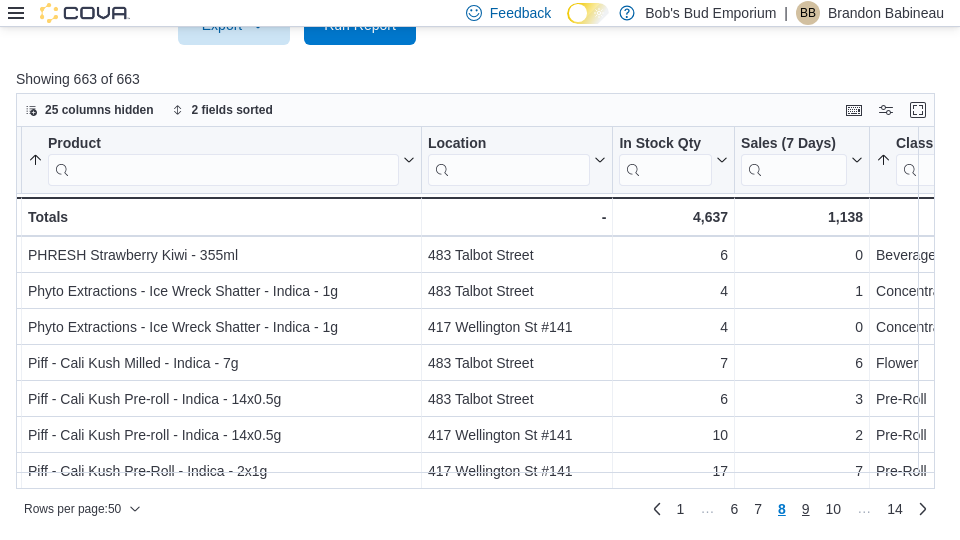 click on "9" at bounding box center (806, 509) 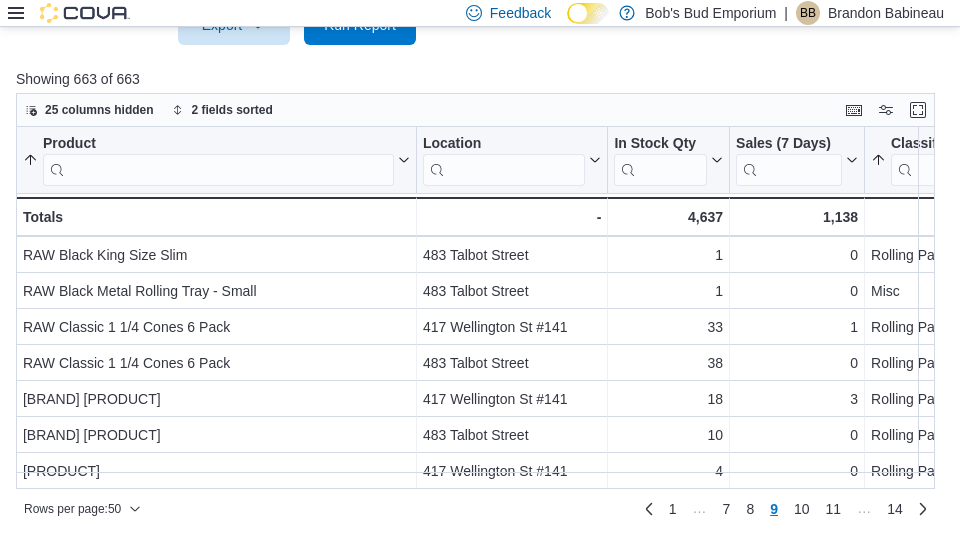 scroll, scrollTop: 1563, scrollLeft: 316, axis: both 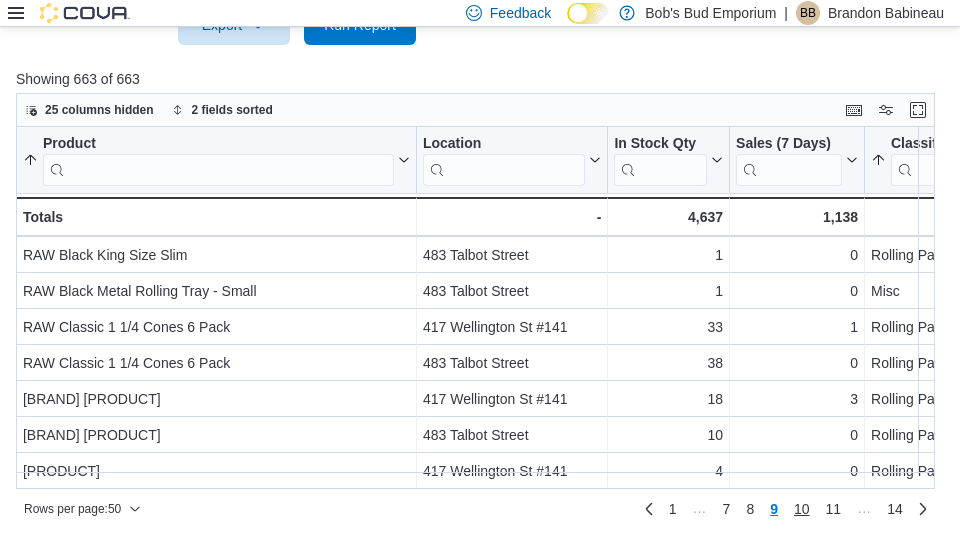 click on "10" at bounding box center (802, 509) 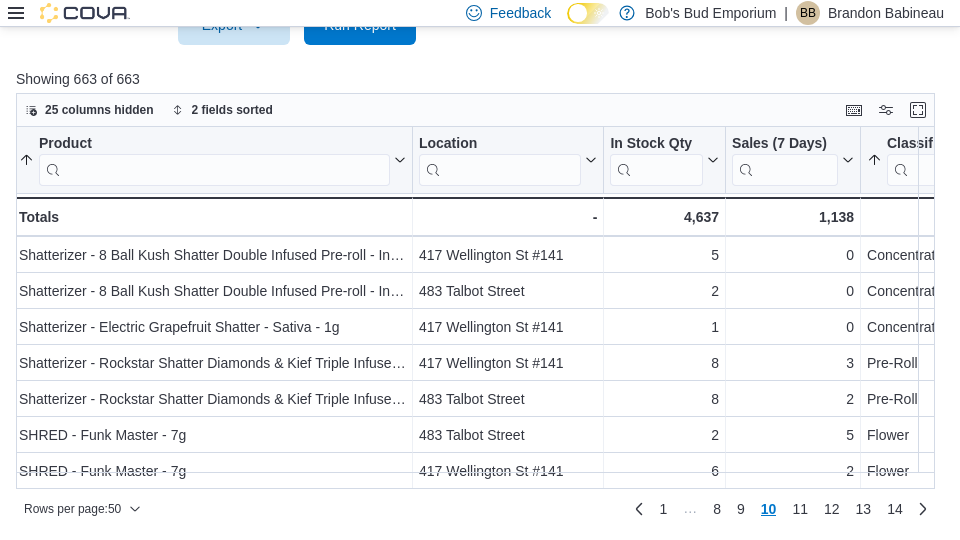 scroll, scrollTop: 1564, scrollLeft: 320, axis: both 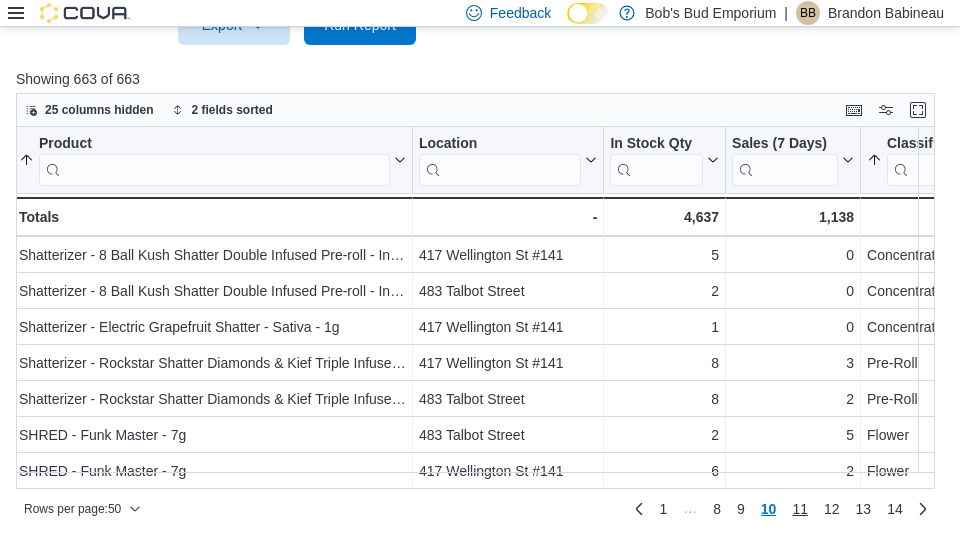click on "11" at bounding box center (800, 509) 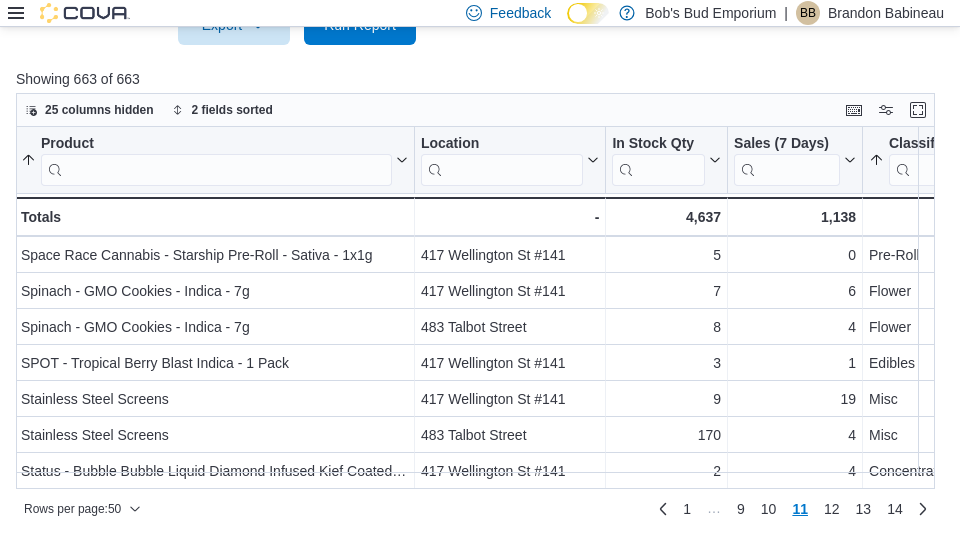 scroll, scrollTop: 1563, scrollLeft: 318, axis: both 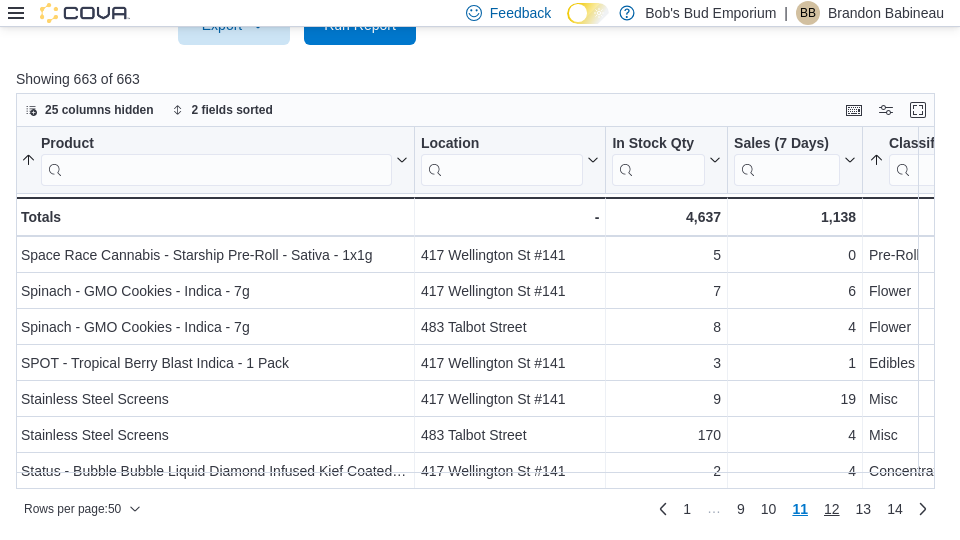 click on "12" at bounding box center [832, 509] 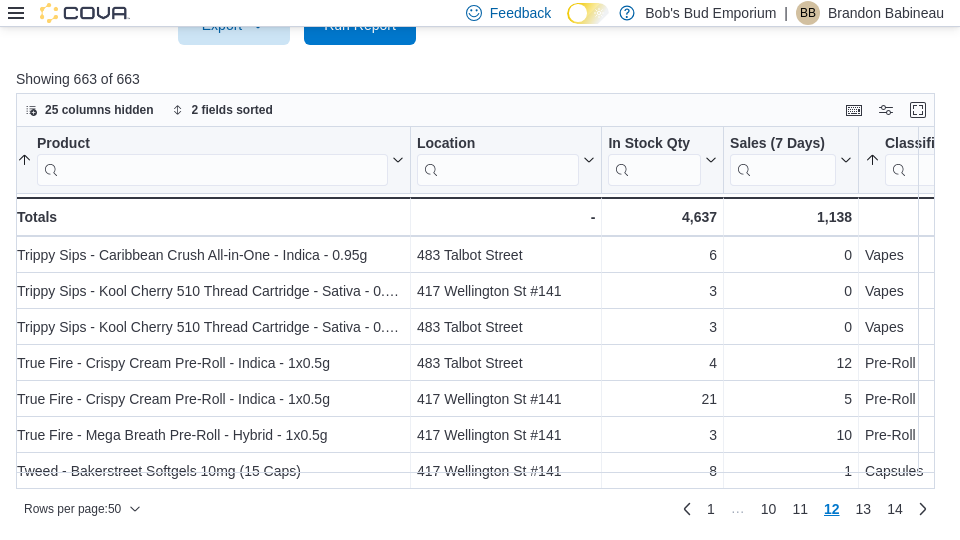scroll, scrollTop: 1563, scrollLeft: 322, axis: both 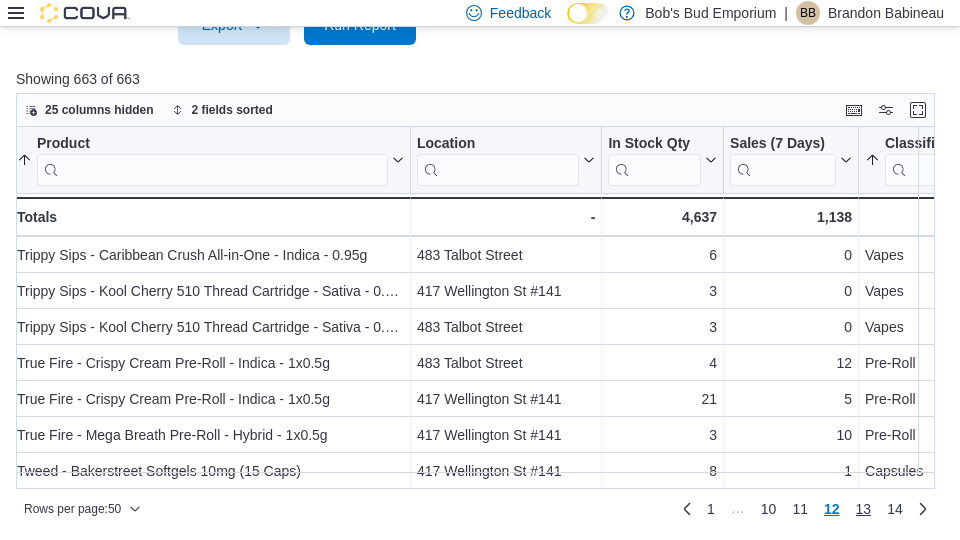 click on "13" at bounding box center [864, 509] 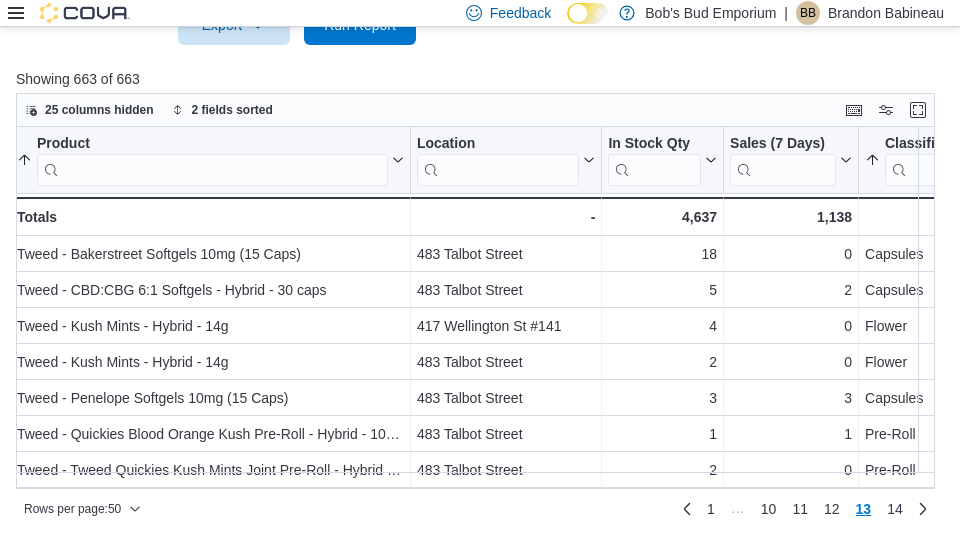 scroll, scrollTop: 0, scrollLeft: 322, axis: horizontal 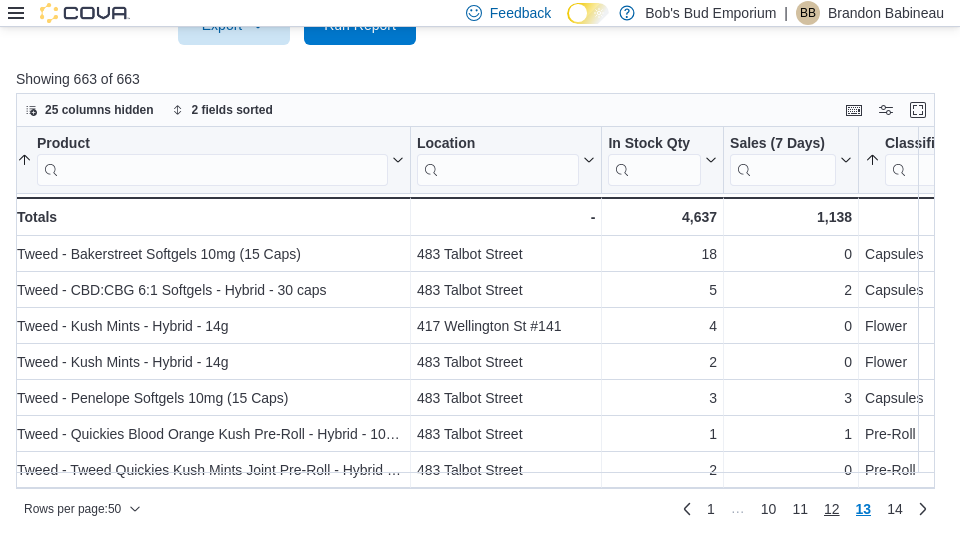 click on "12" at bounding box center (832, 509) 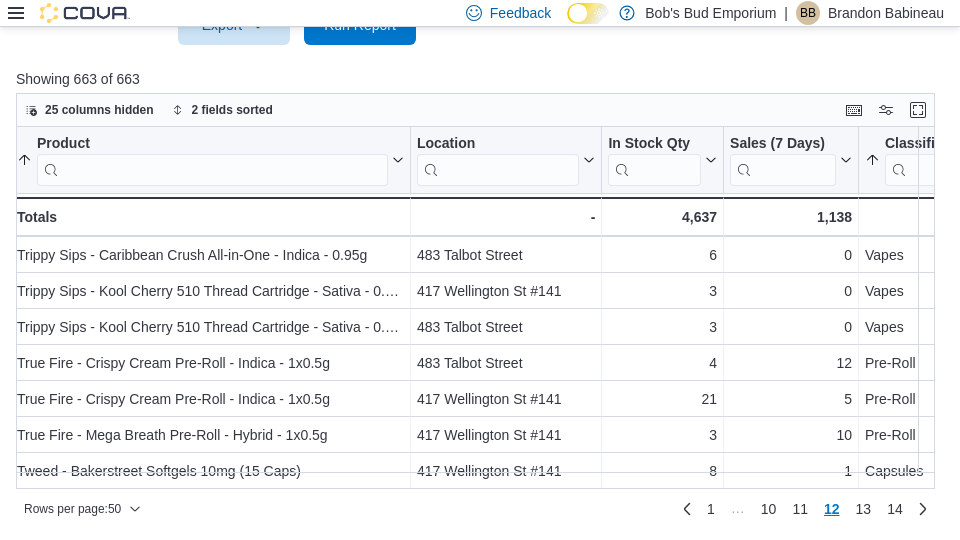 scroll, scrollTop: 1563, scrollLeft: 322, axis: both 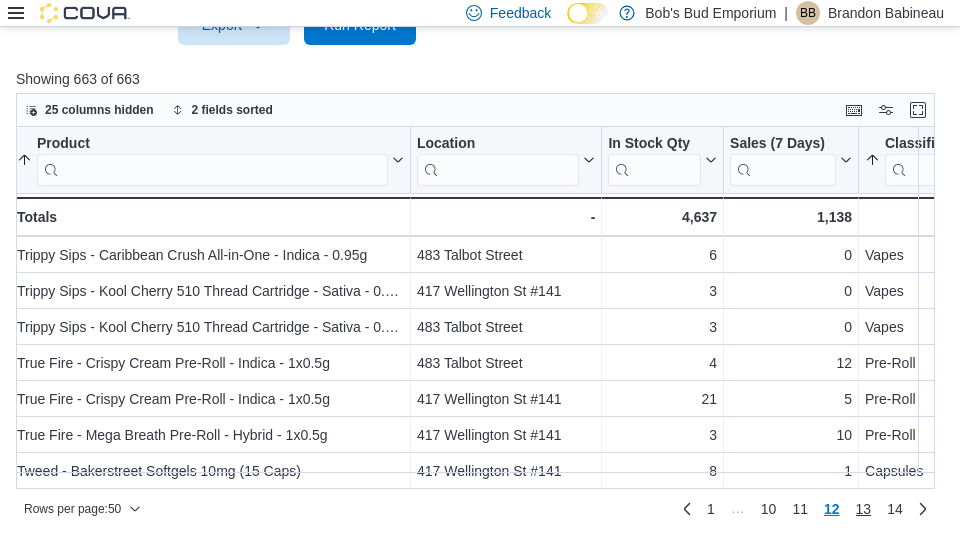 click on "13" at bounding box center (864, 509) 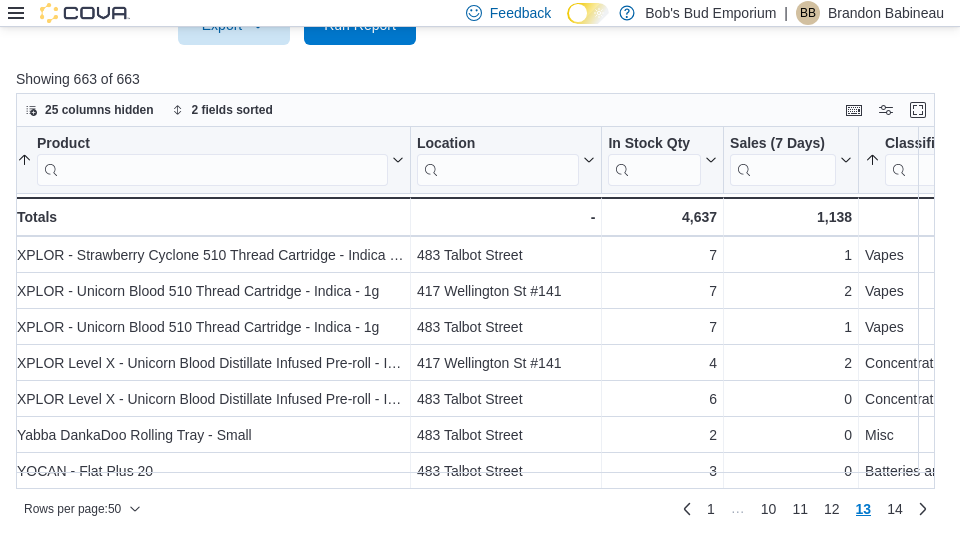 scroll, scrollTop: 1563, scrollLeft: 322, axis: both 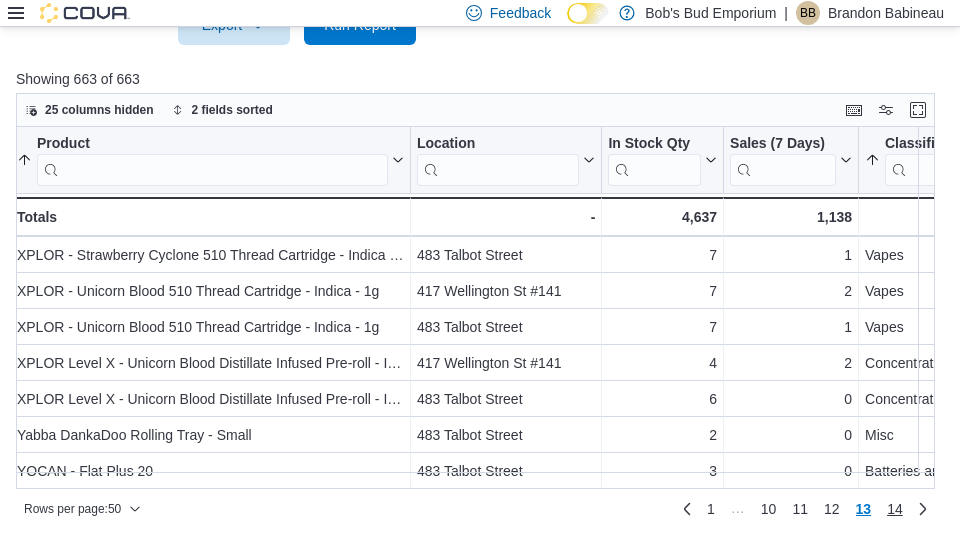 click on "14" at bounding box center (895, 509) 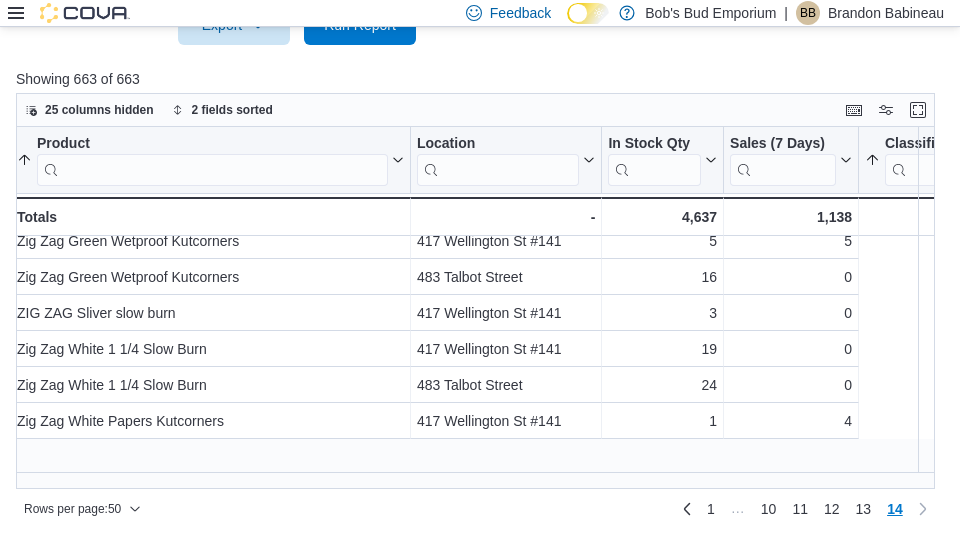 scroll, scrollTop: 0, scrollLeft: 0, axis: both 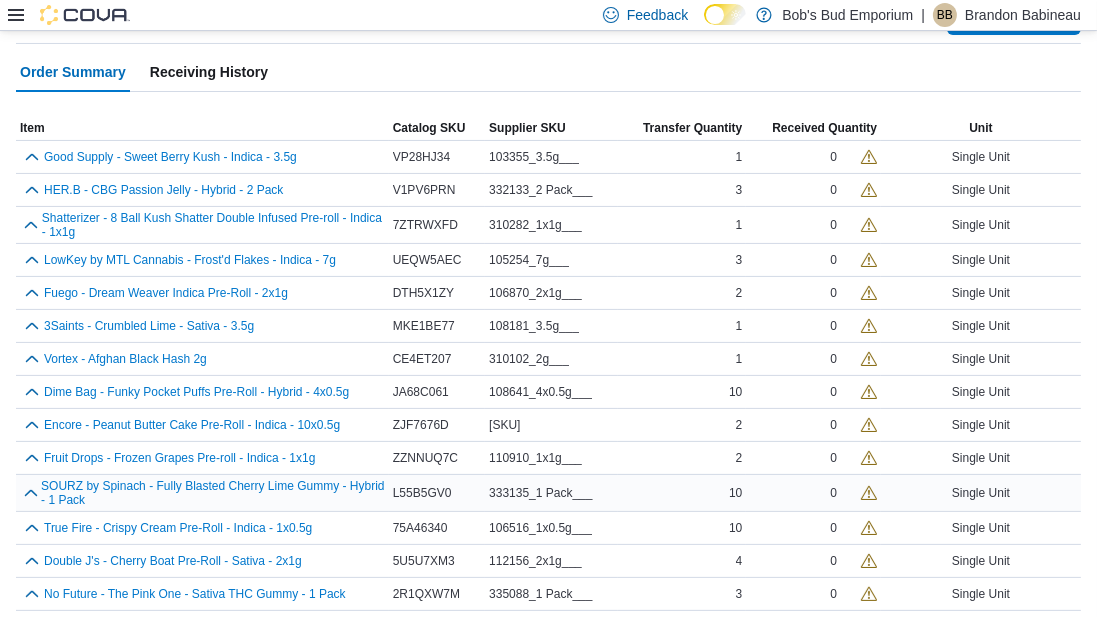 click on "333135_1 Pack___" at bounding box center (540, 493) 